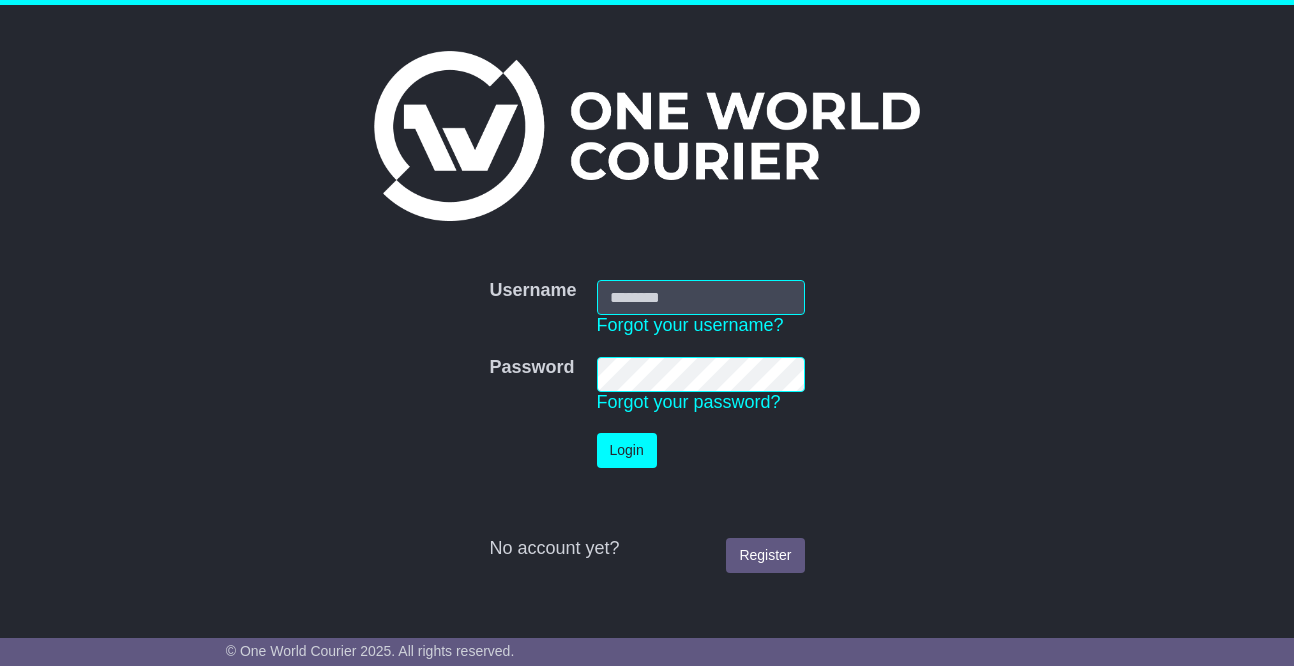 scroll, scrollTop: 0, scrollLeft: 0, axis: both 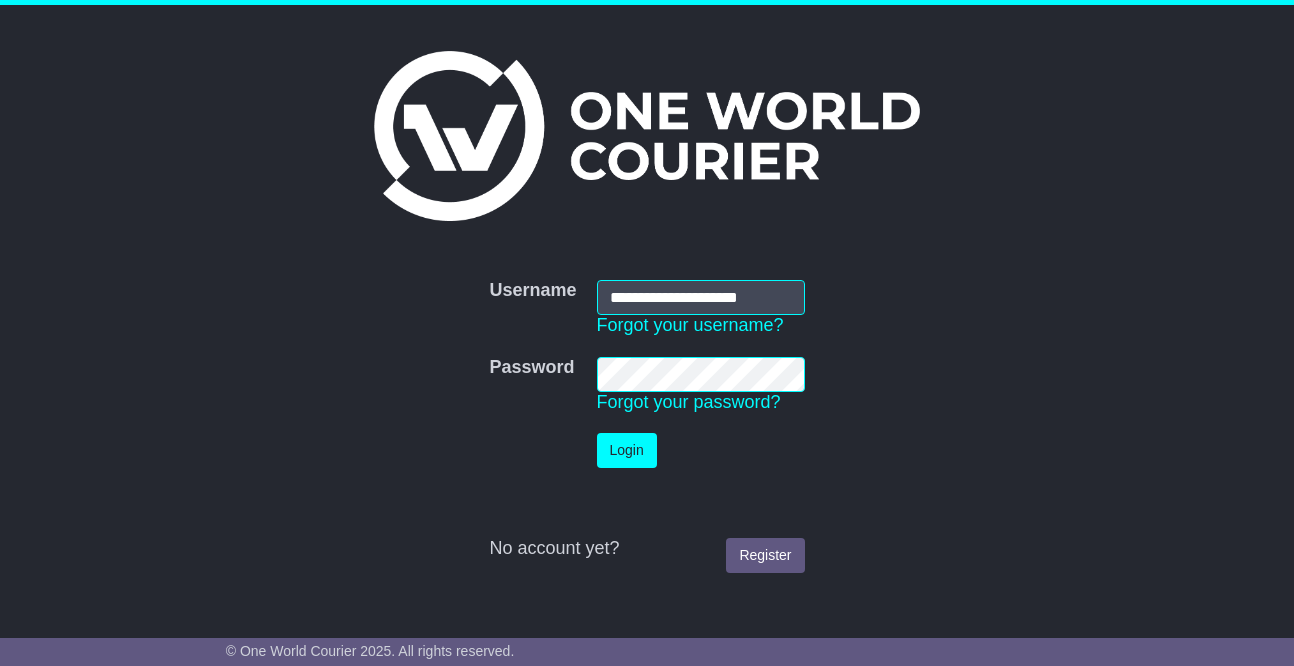 click on "Login" at bounding box center (627, 450) 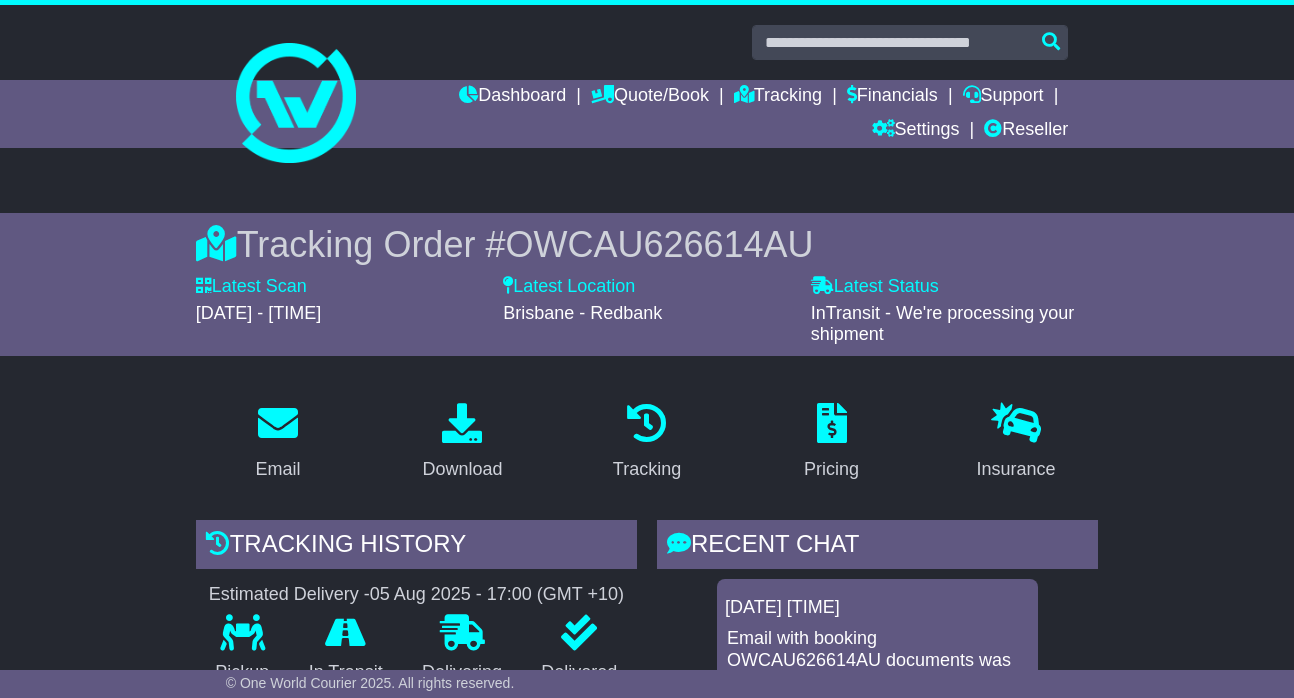 scroll, scrollTop: 0, scrollLeft: 0, axis: both 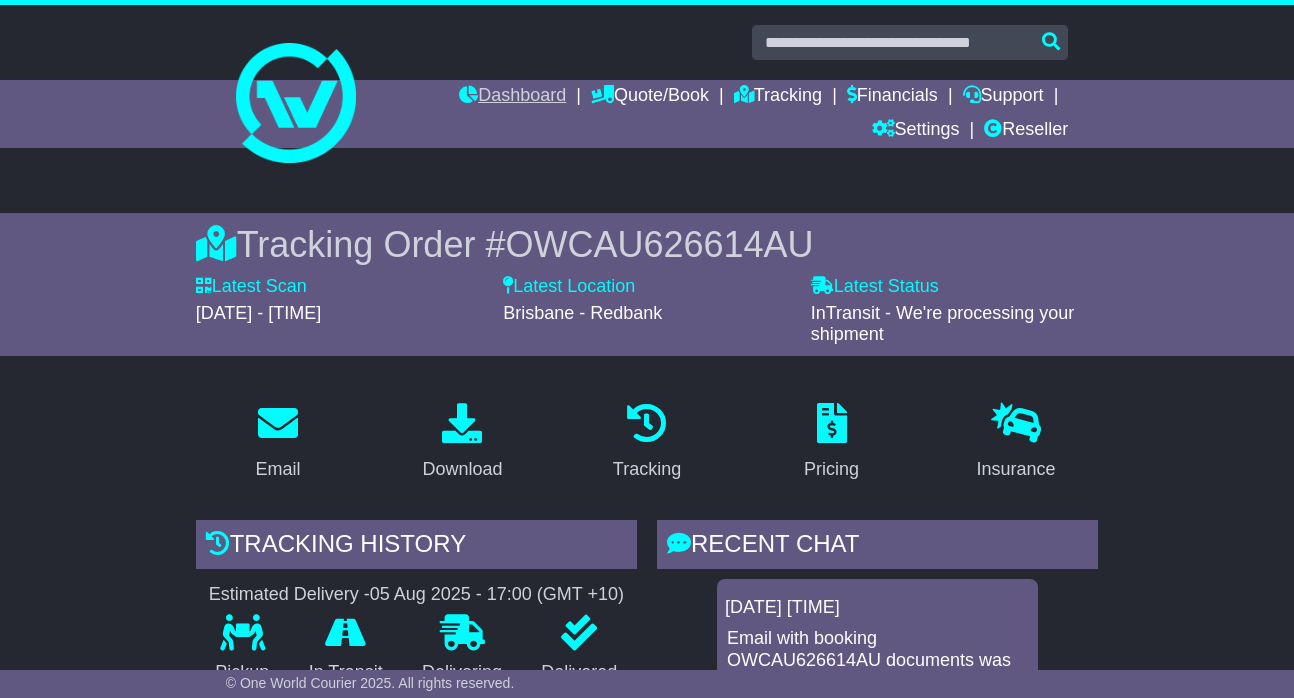 click on "Dashboard" at bounding box center (512, 97) 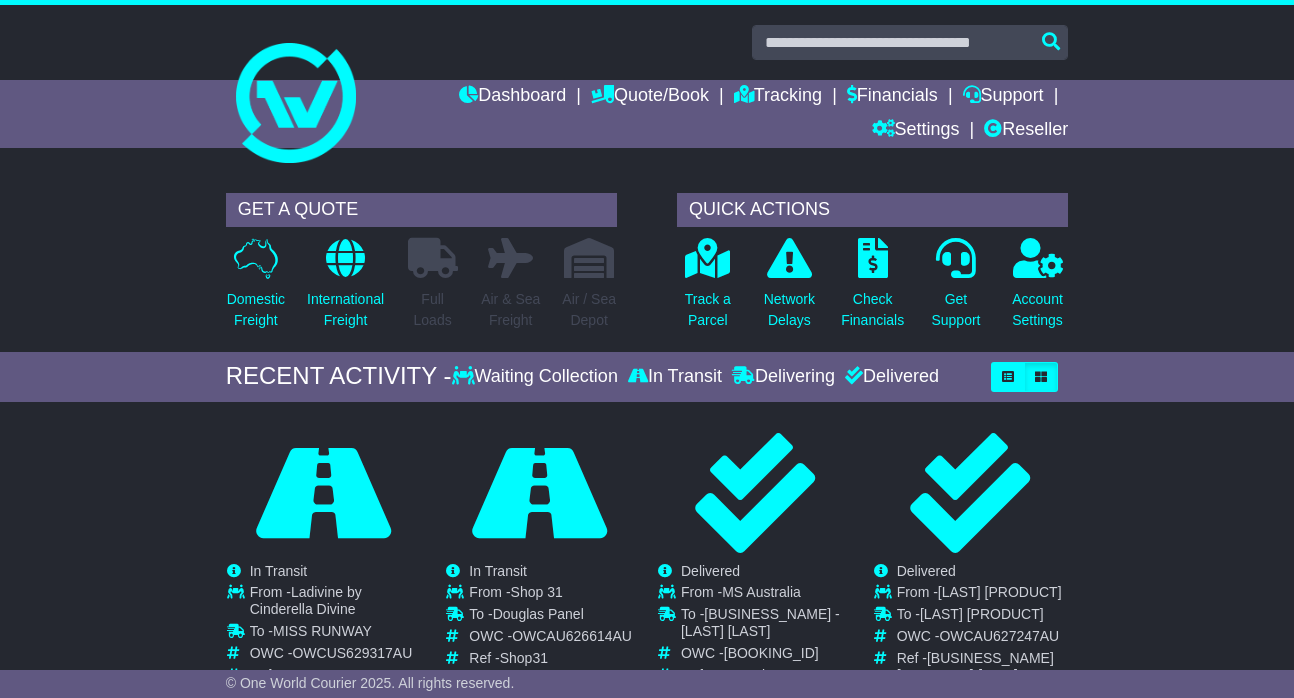 scroll, scrollTop: 0, scrollLeft: 0, axis: both 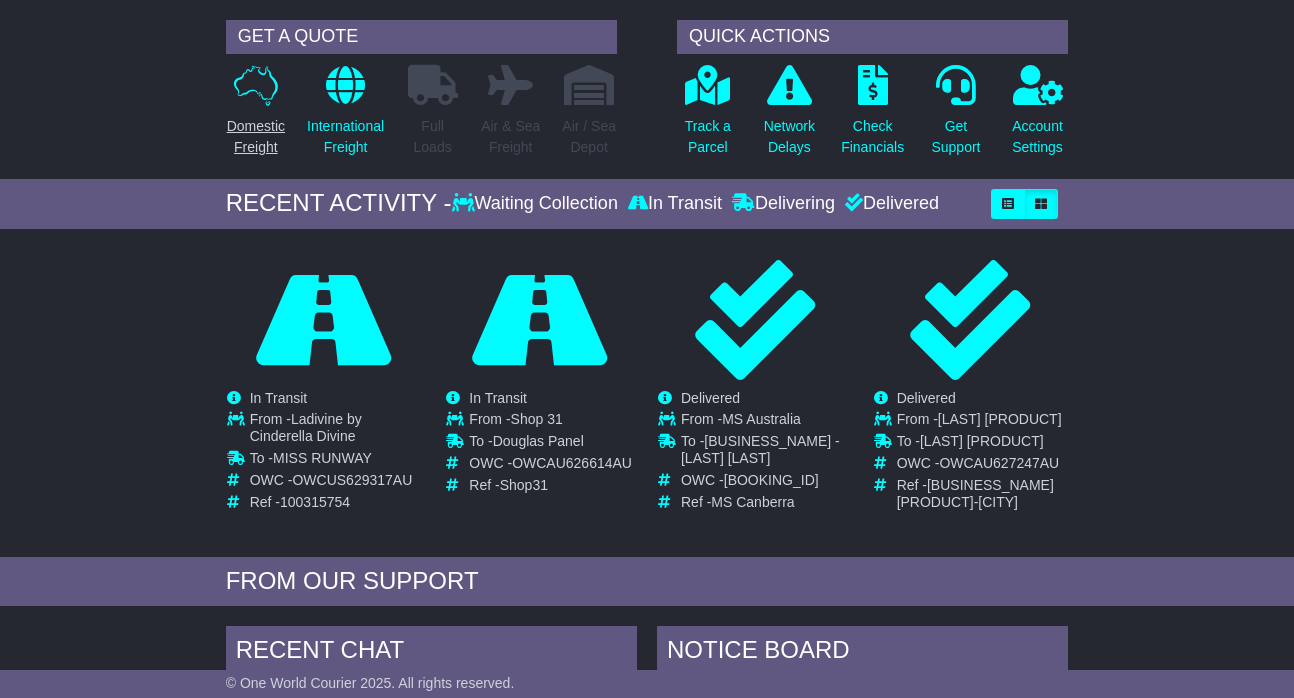 click on "Domestic Freight" at bounding box center [256, 137] 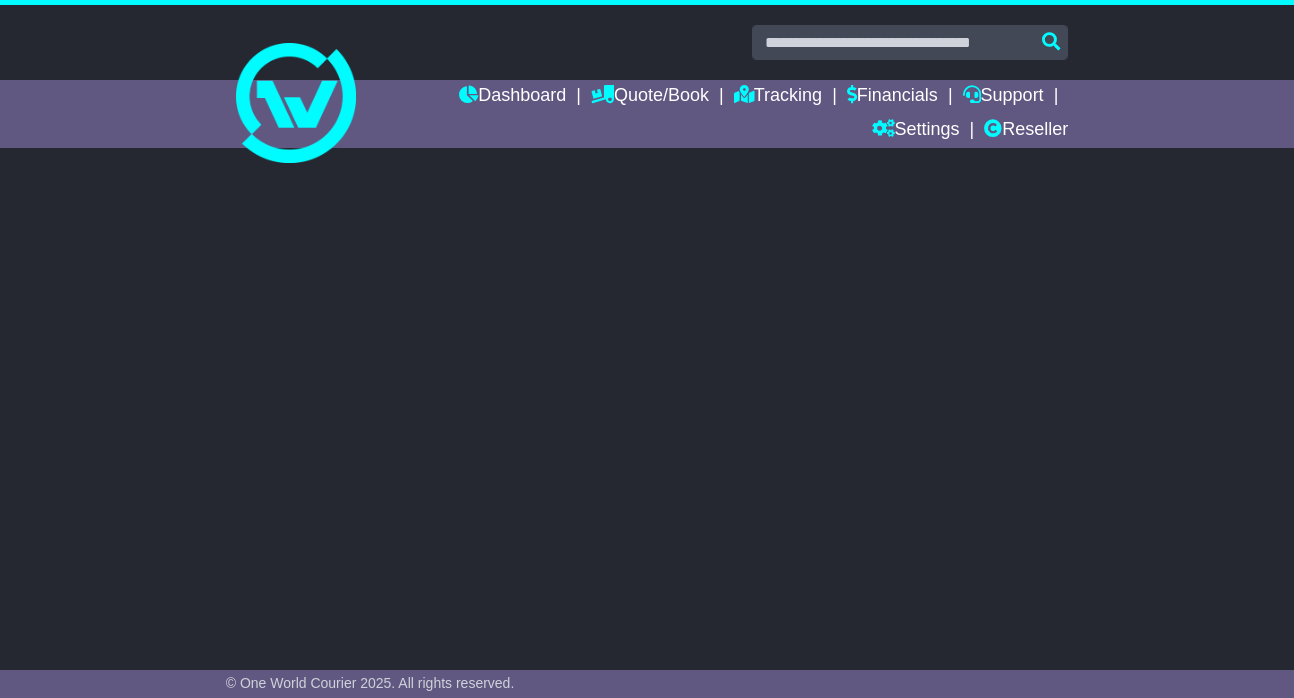 scroll, scrollTop: 0, scrollLeft: 0, axis: both 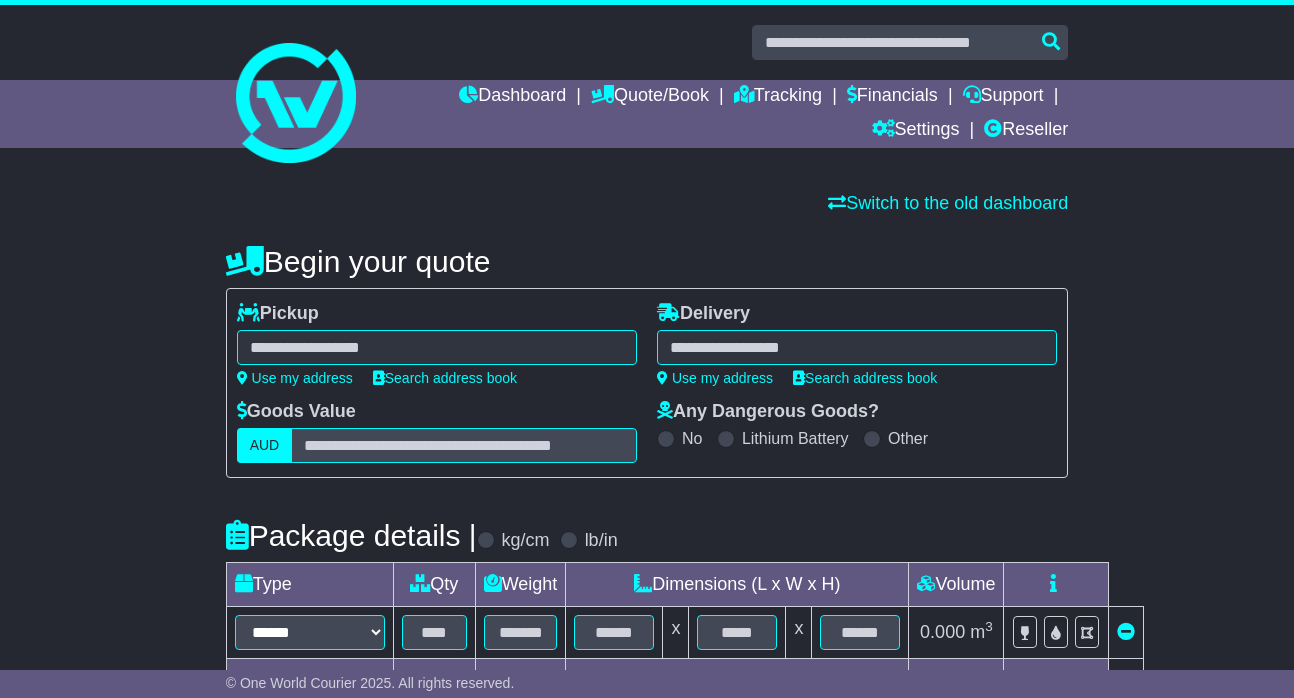 click at bounding box center [437, 347] 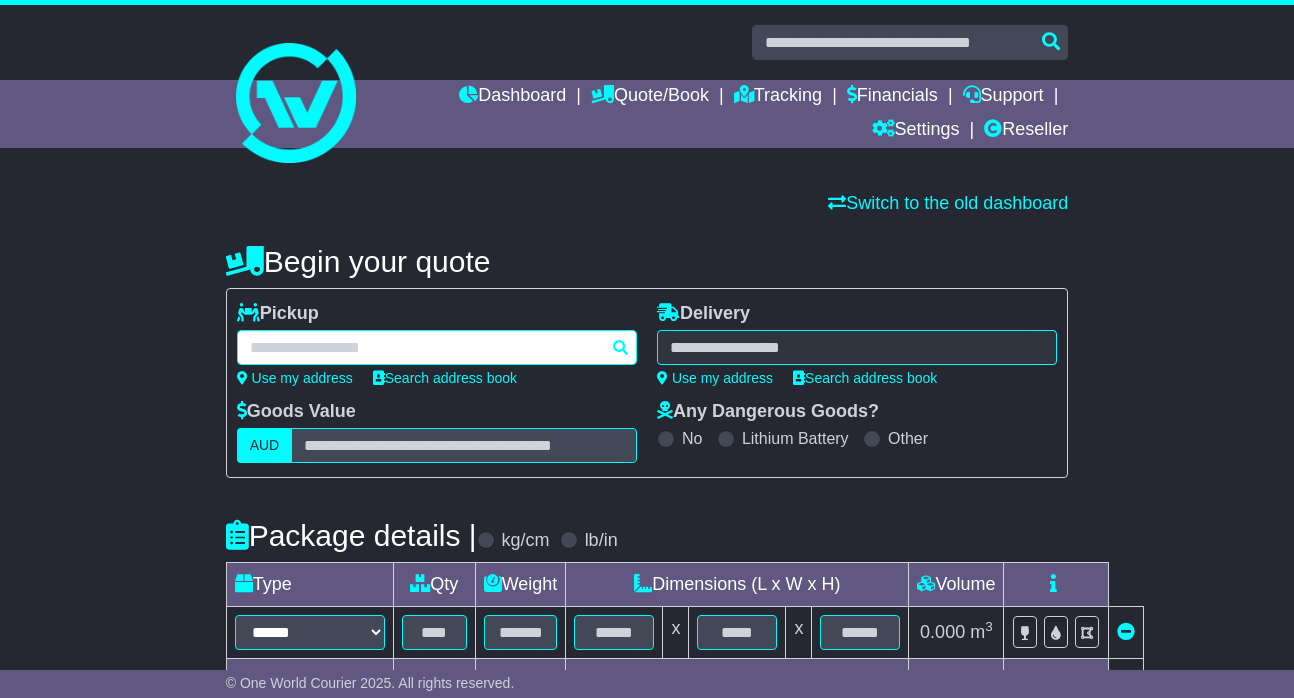 type on "*" 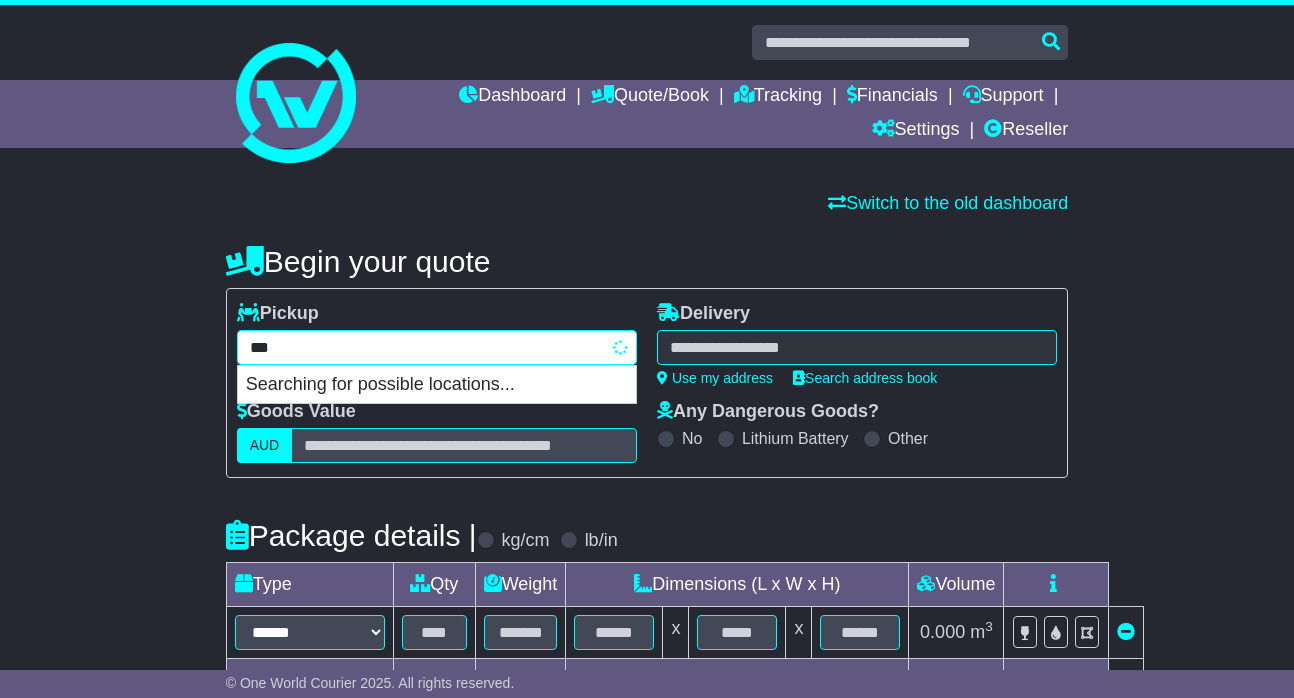 type on "****" 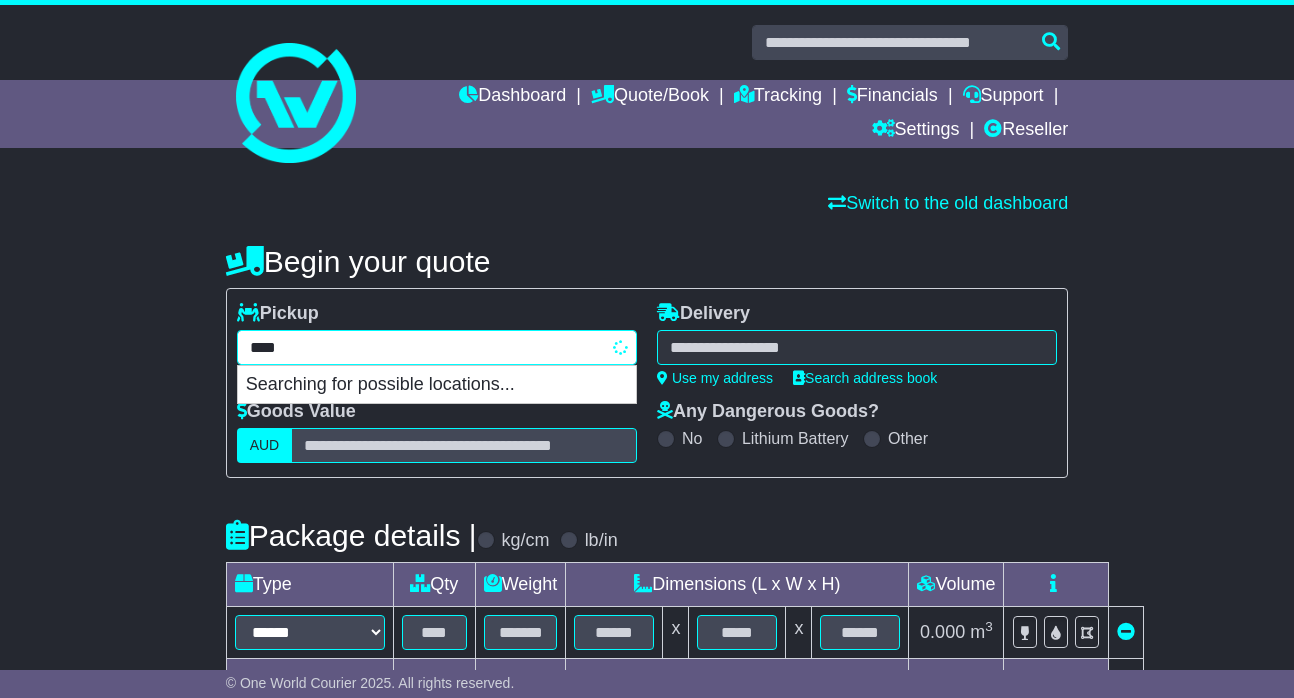 type on "**********" 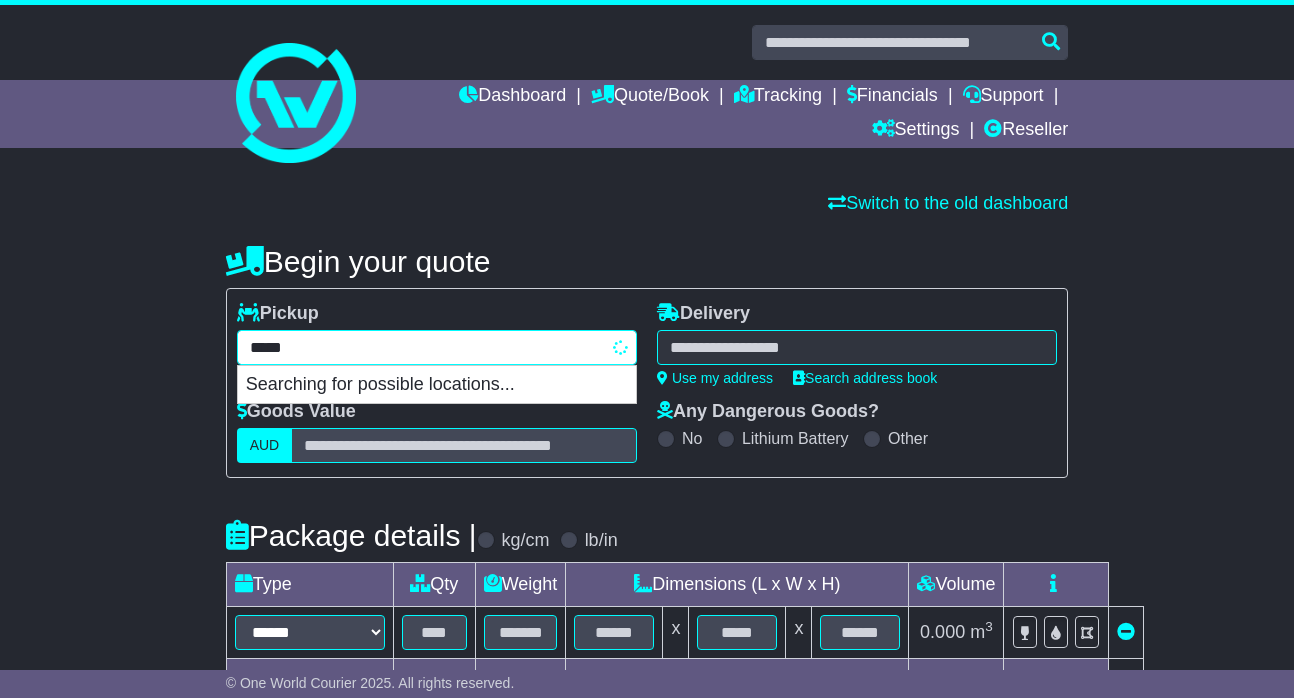 type on "**********" 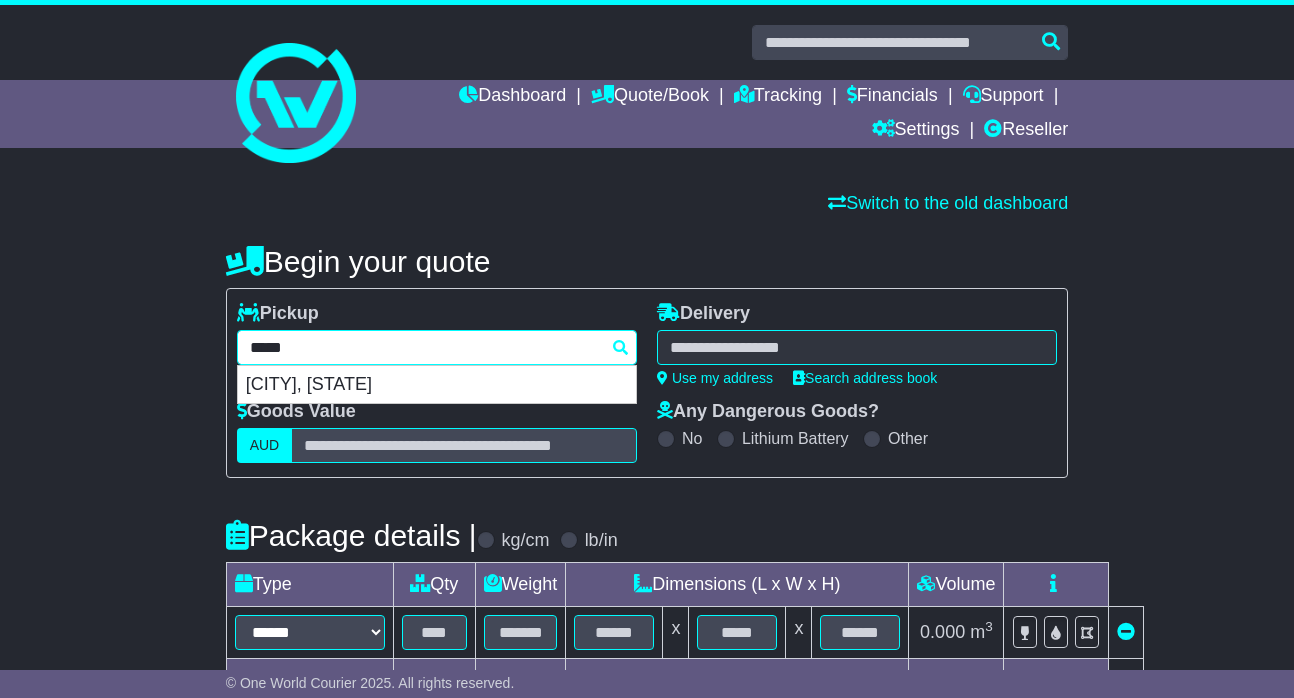 type 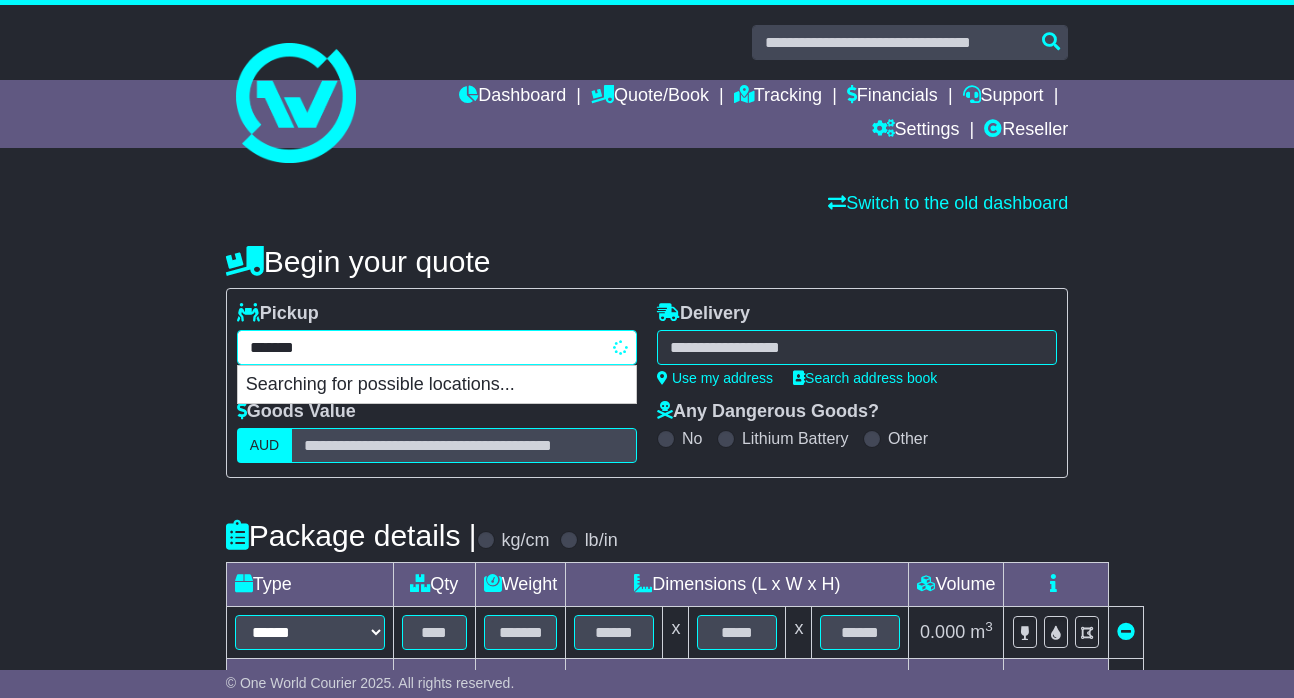 type on "*******" 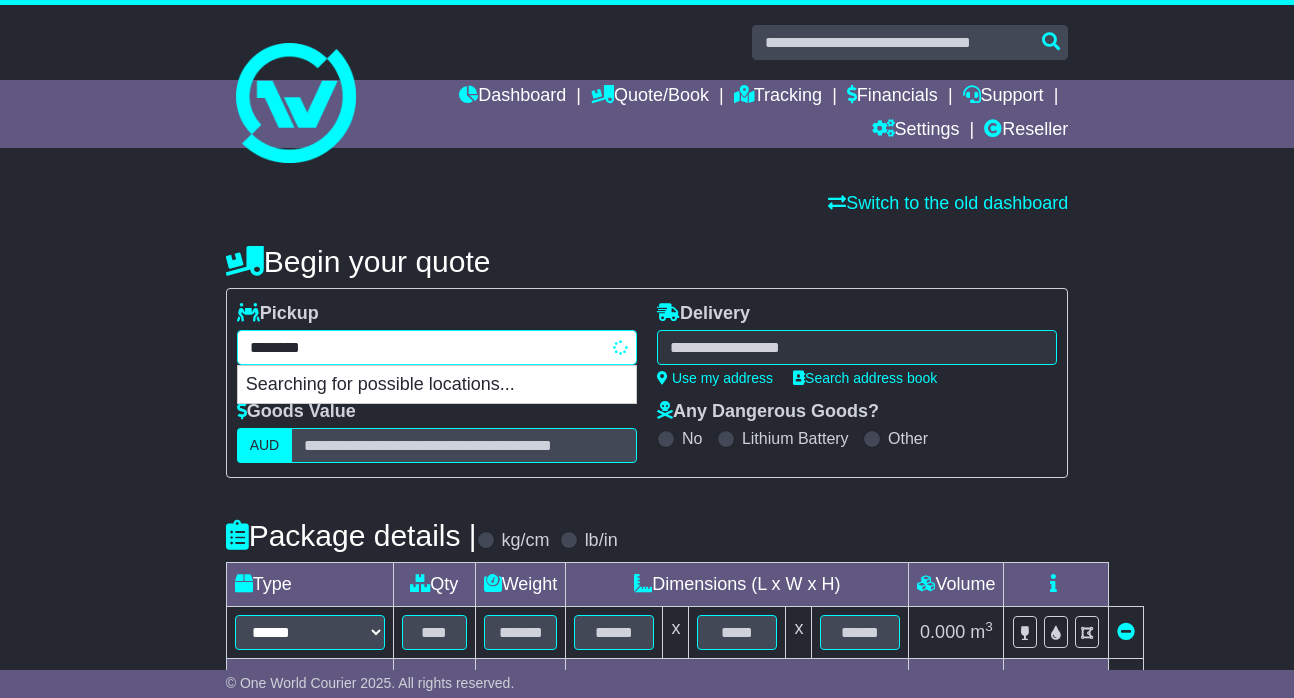type on "**********" 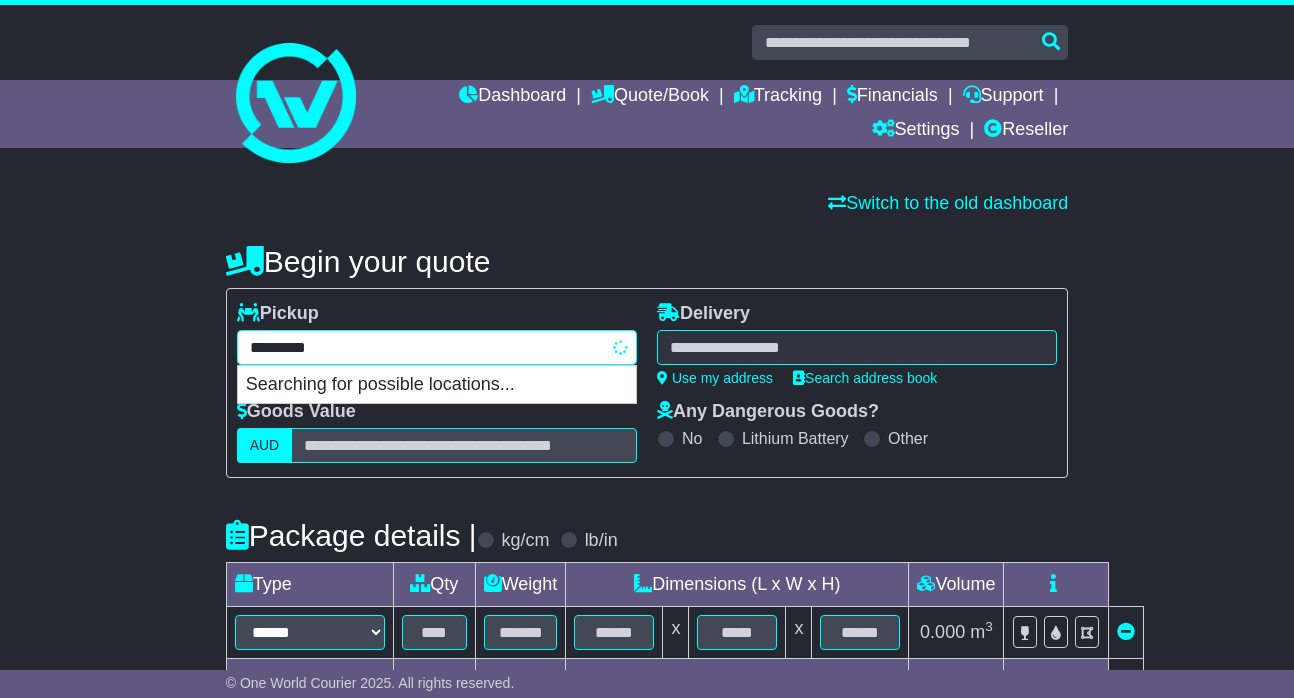 type on "**********" 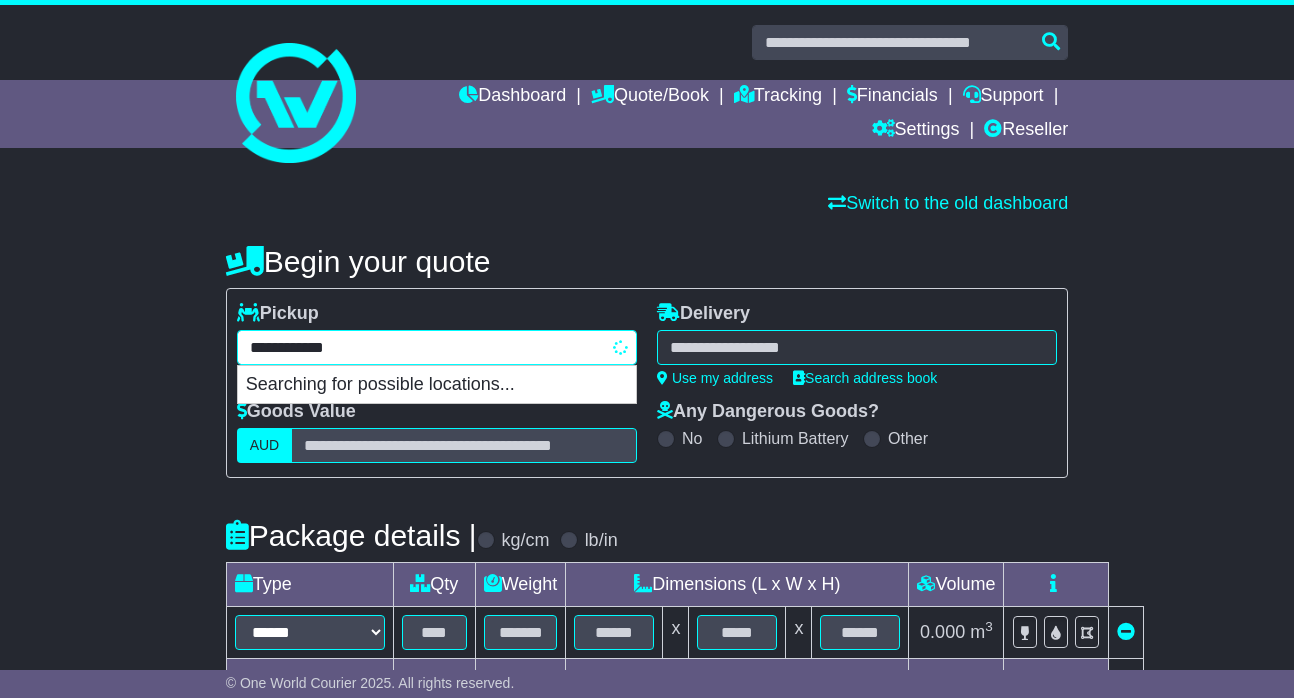 type on "**********" 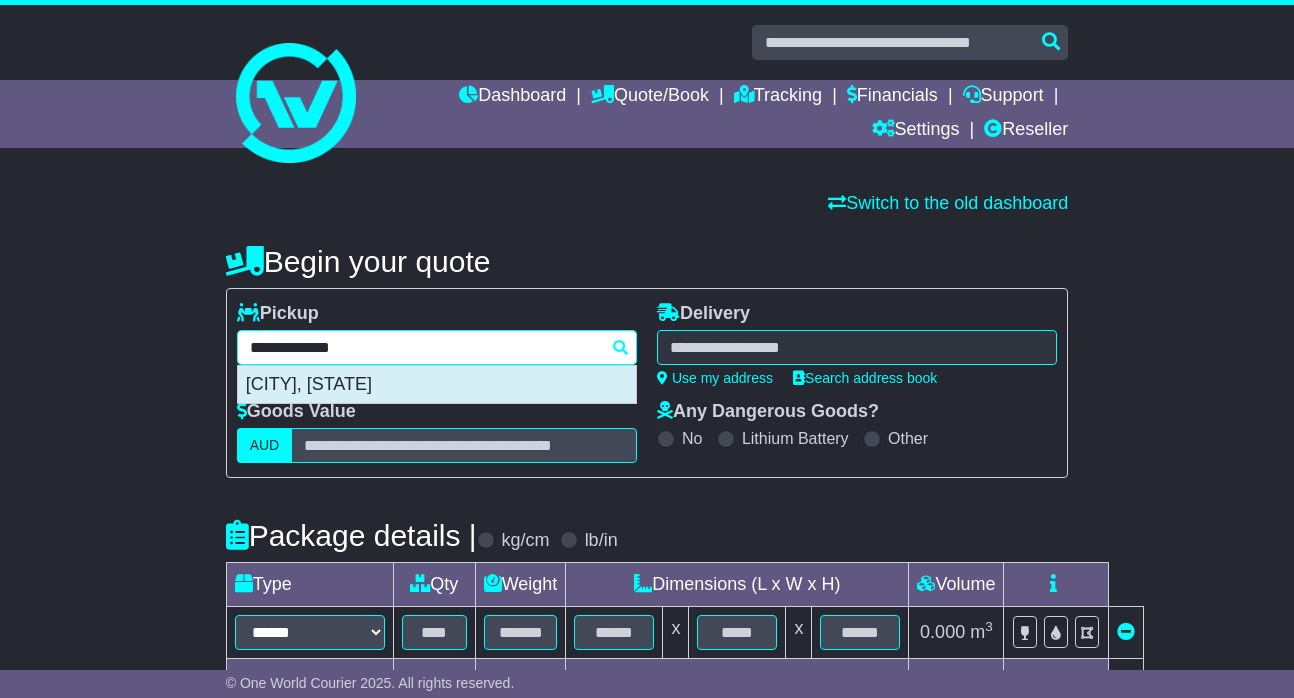click on "VARSITY LAKES 4227" at bounding box center (437, 385) 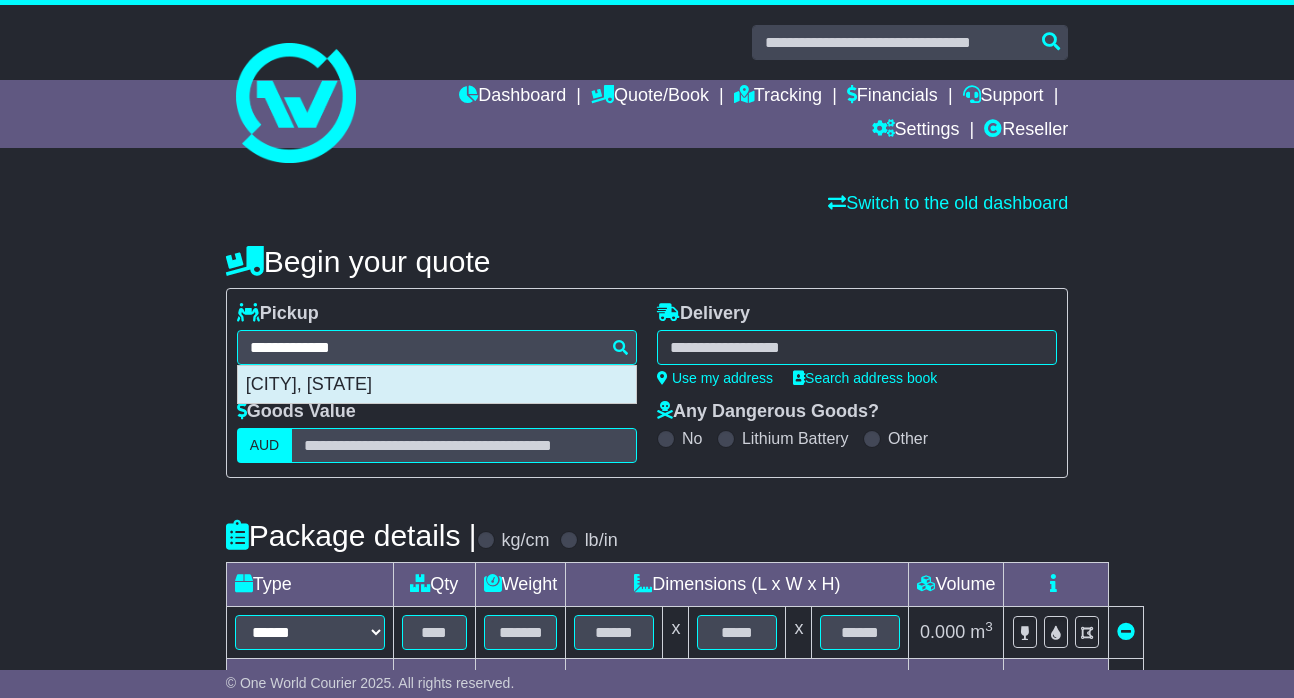 type on "**********" 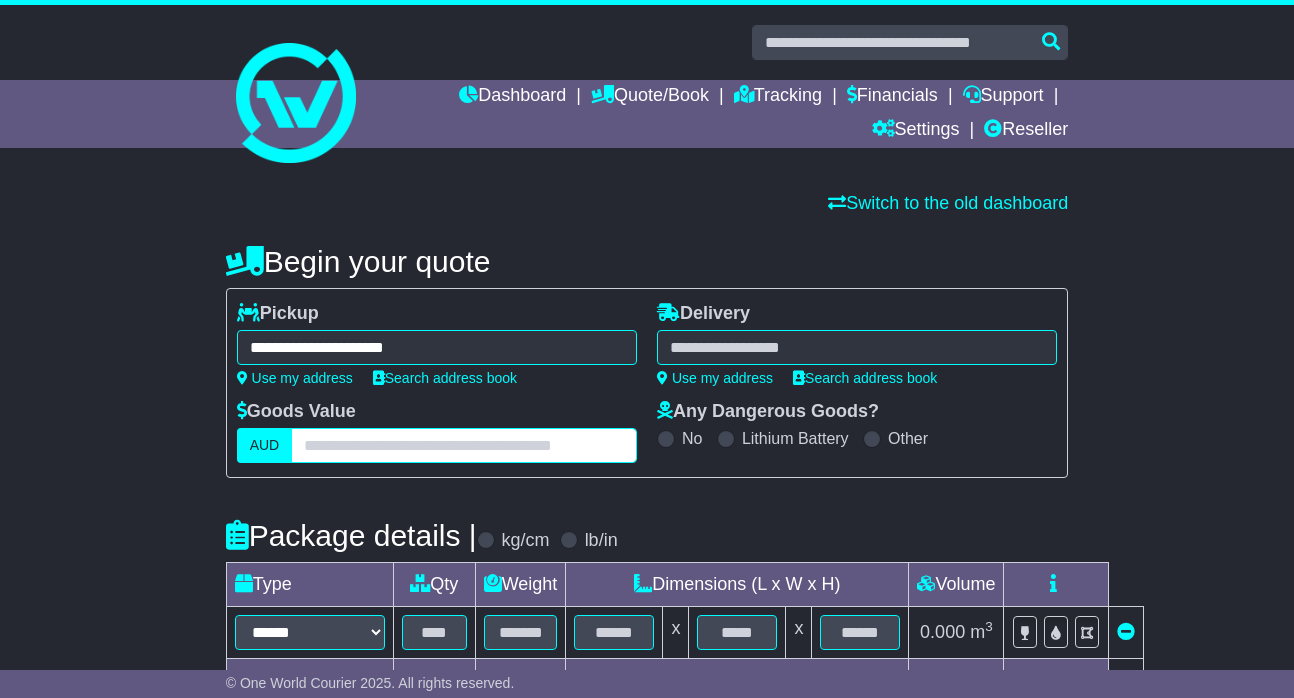 click at bounding box center (464, 445) 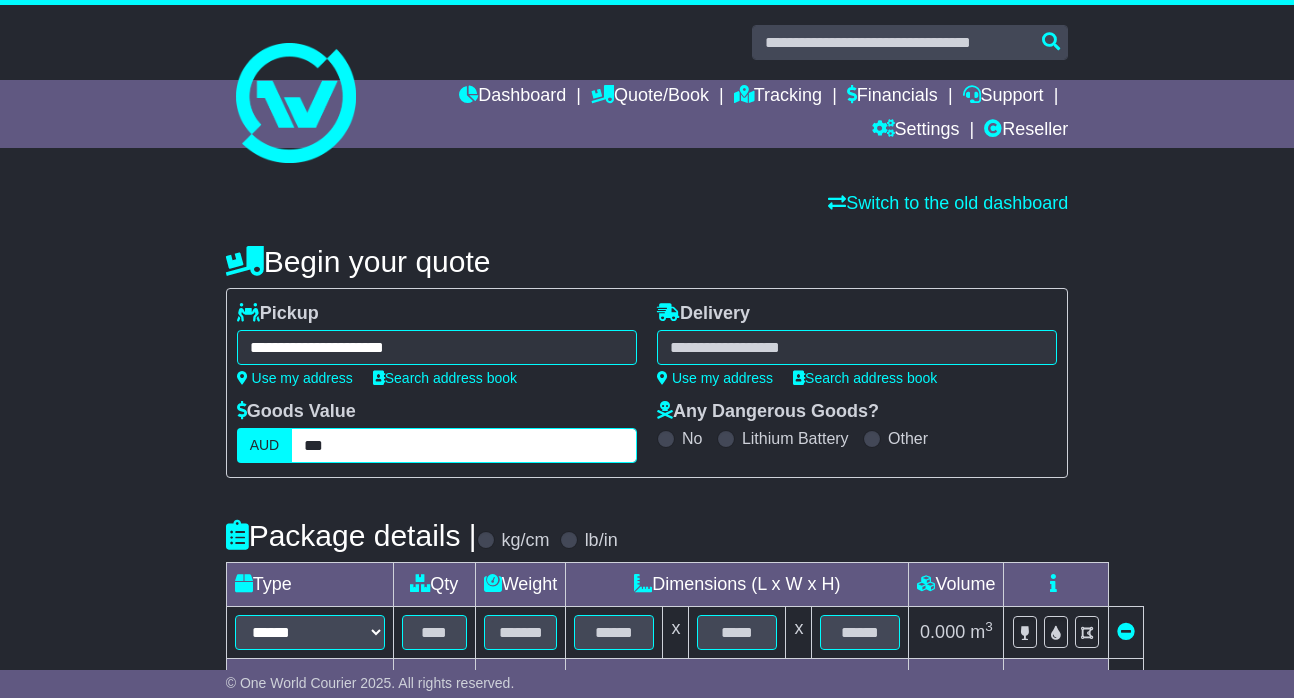 type on "***" 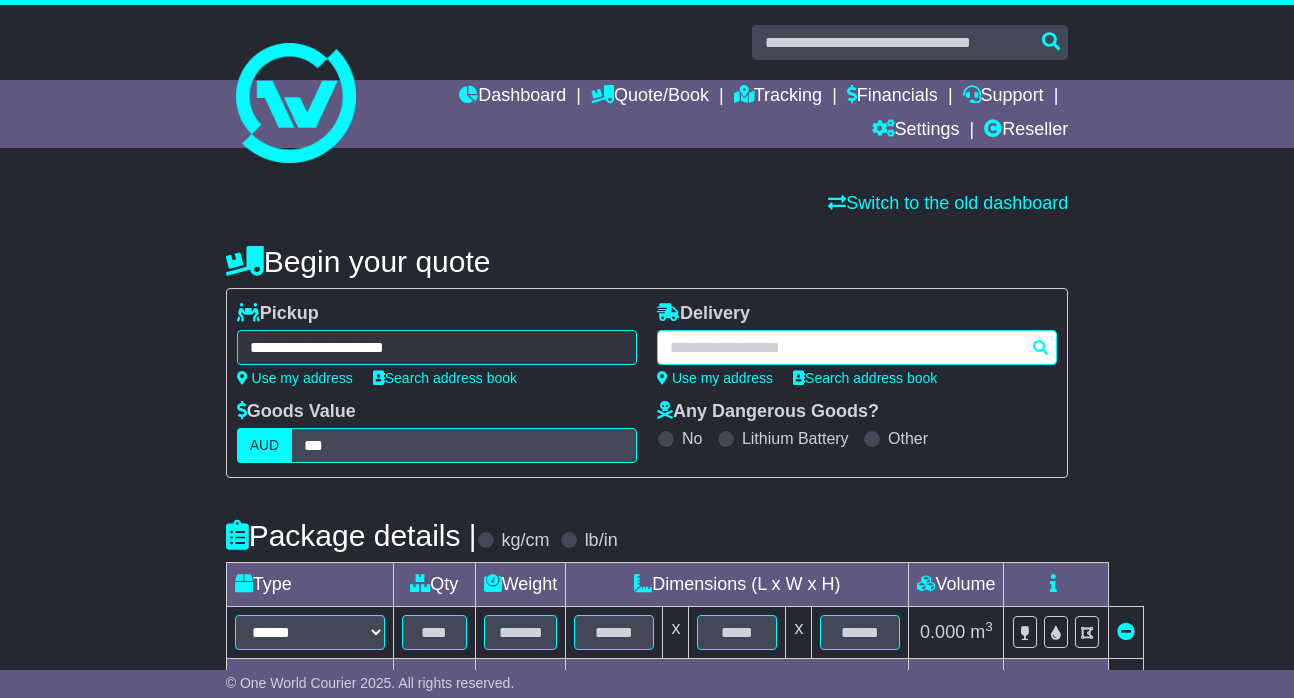 click at bounding box center (857, 347) 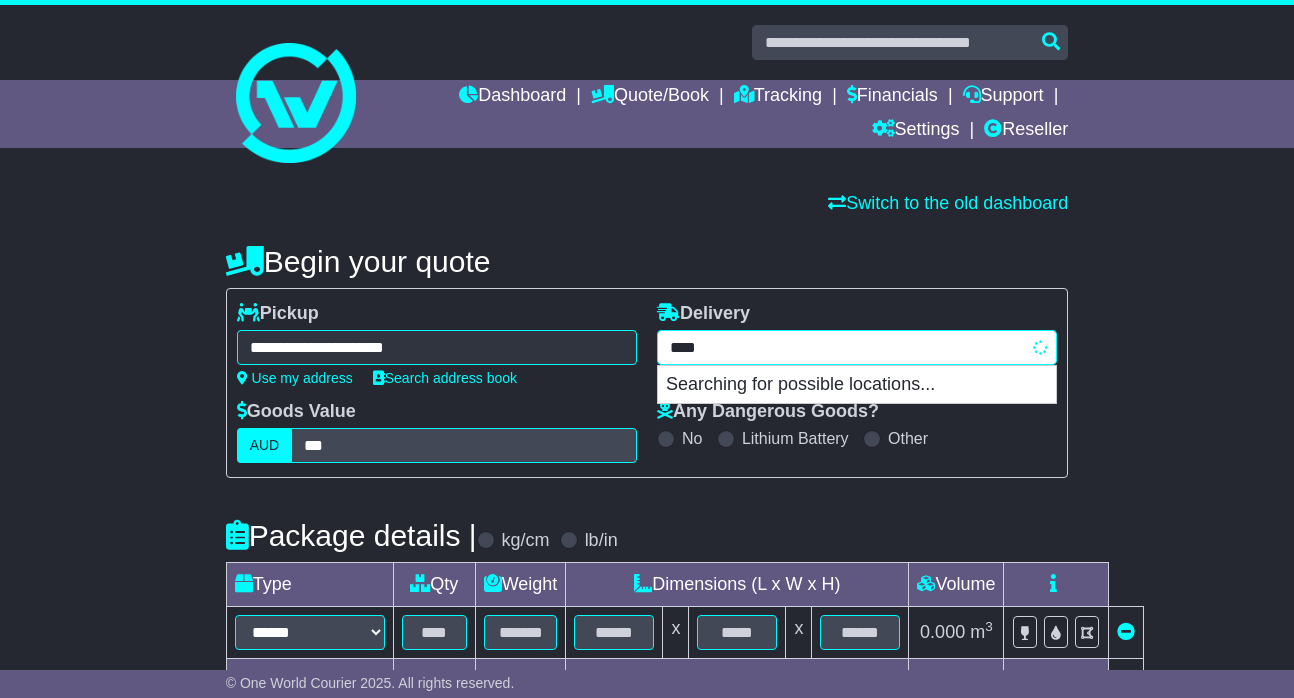 type on "*****" 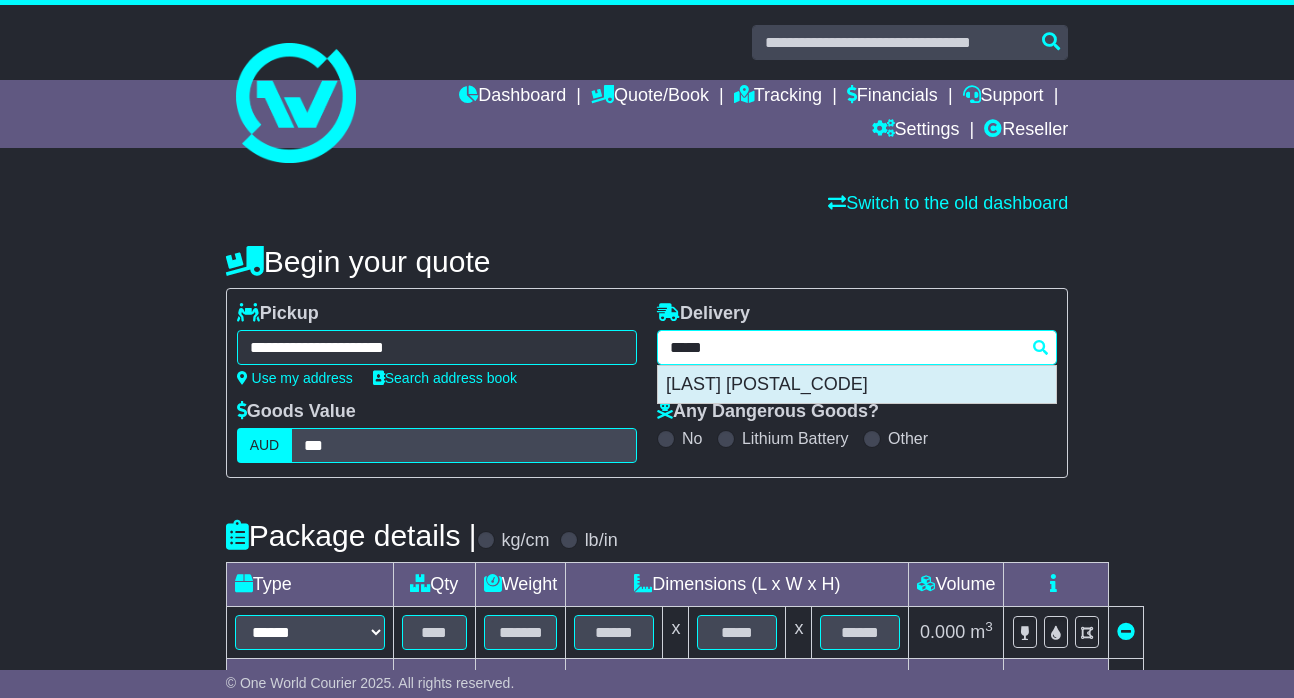 click on "BEARD 2620" at bounding box center (857, 385) 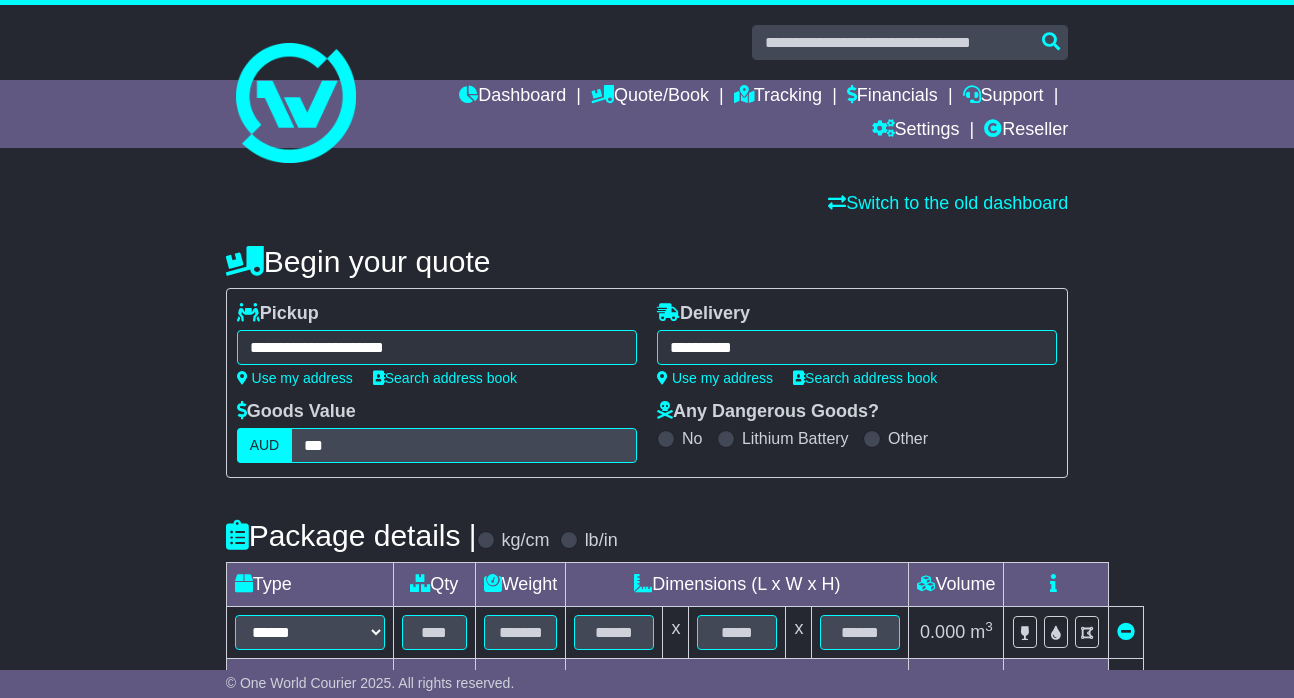 type on "**********" 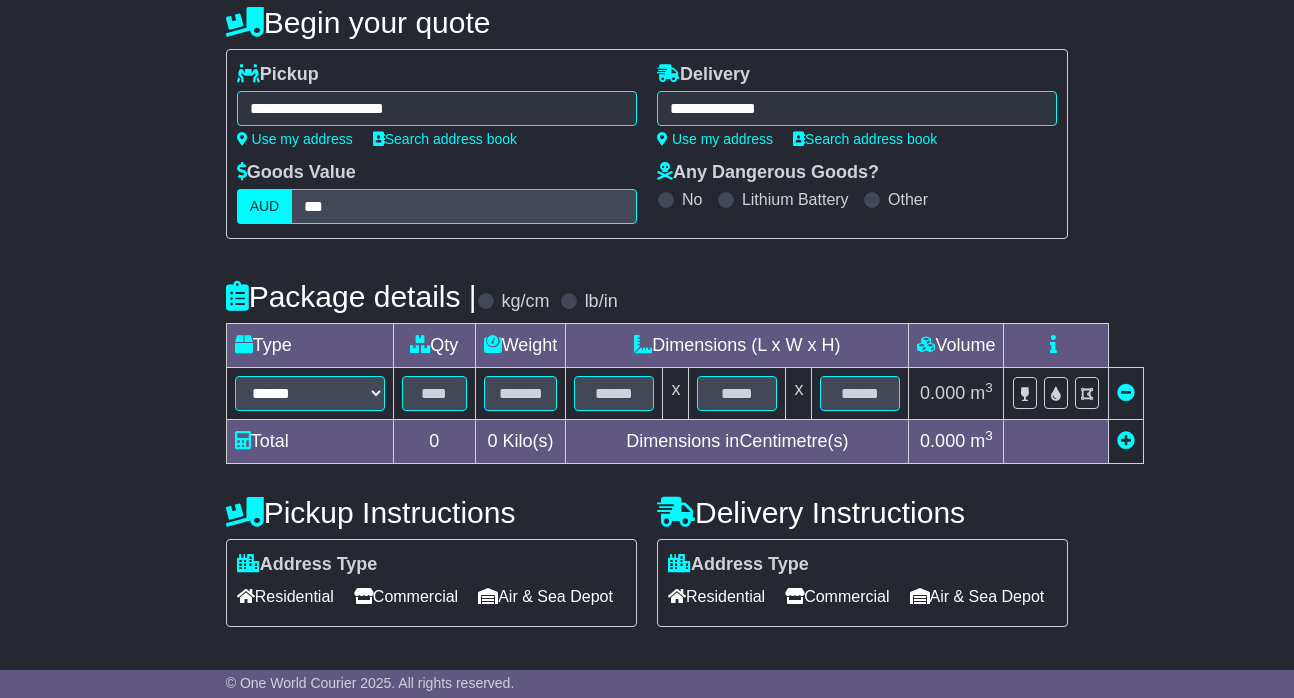 scroll, scrollTop: 247, scrollLeft: 0, axis: vertical 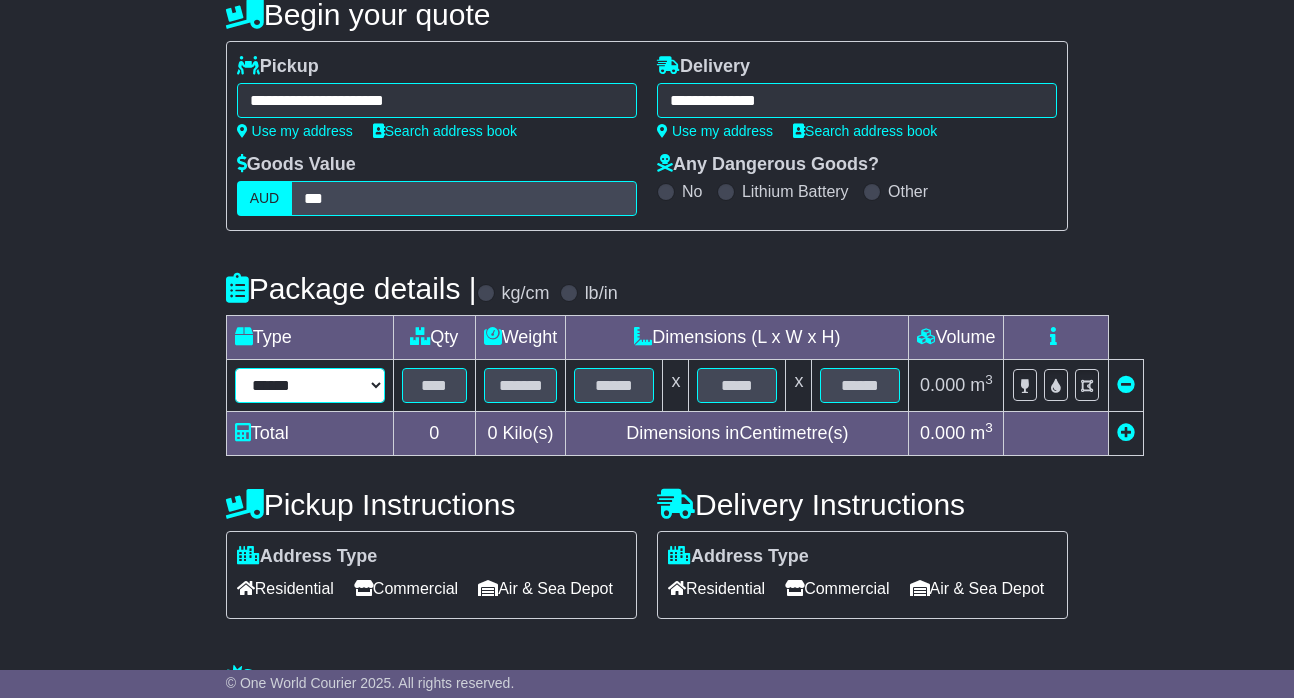 select on "****" 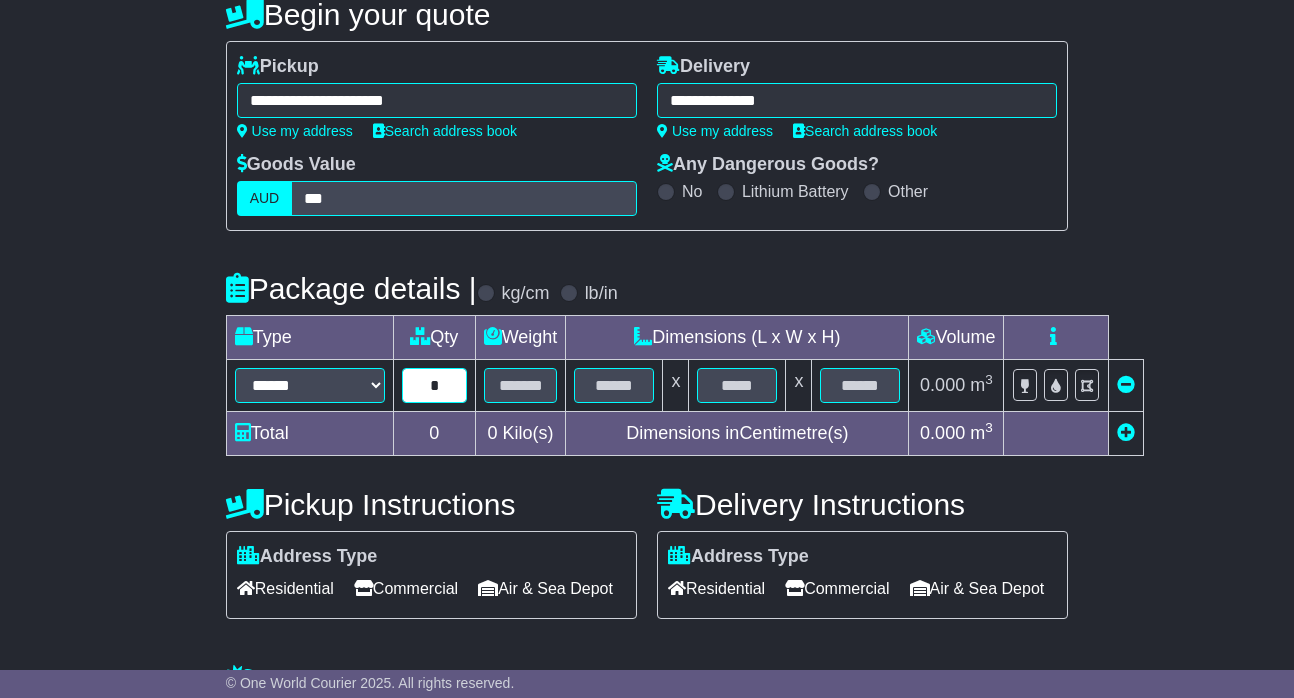 type on "*" 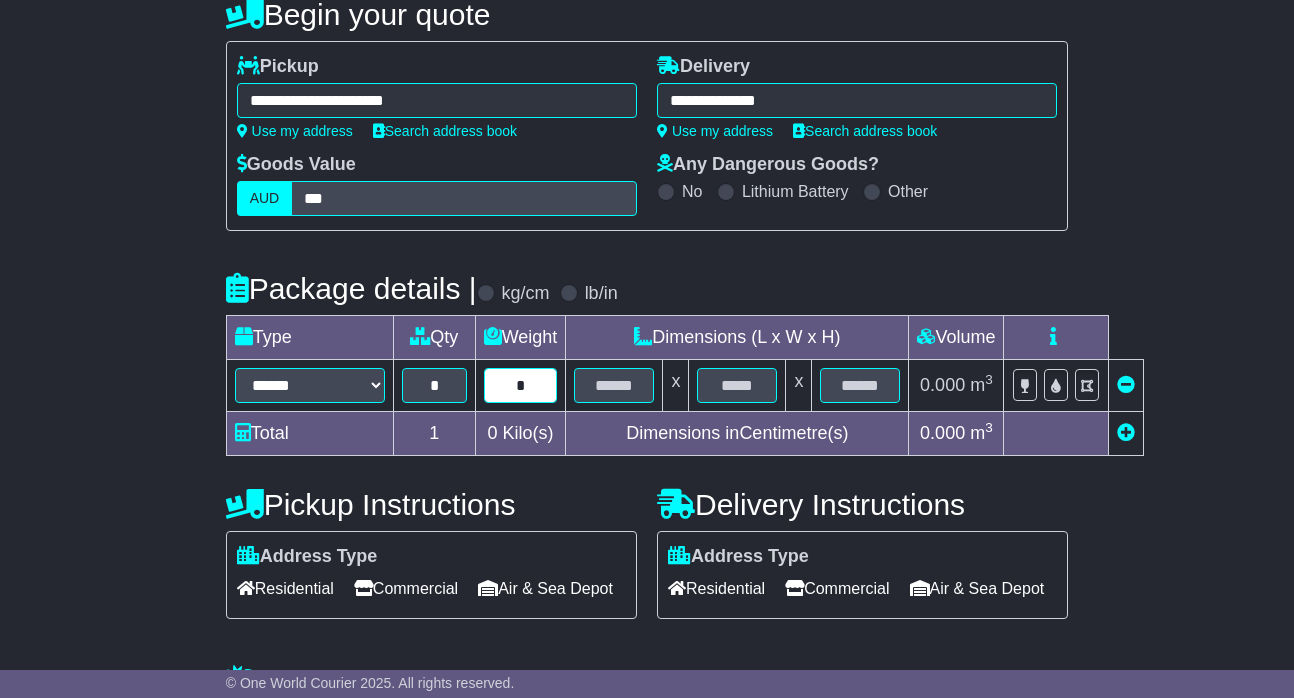 type on "*" 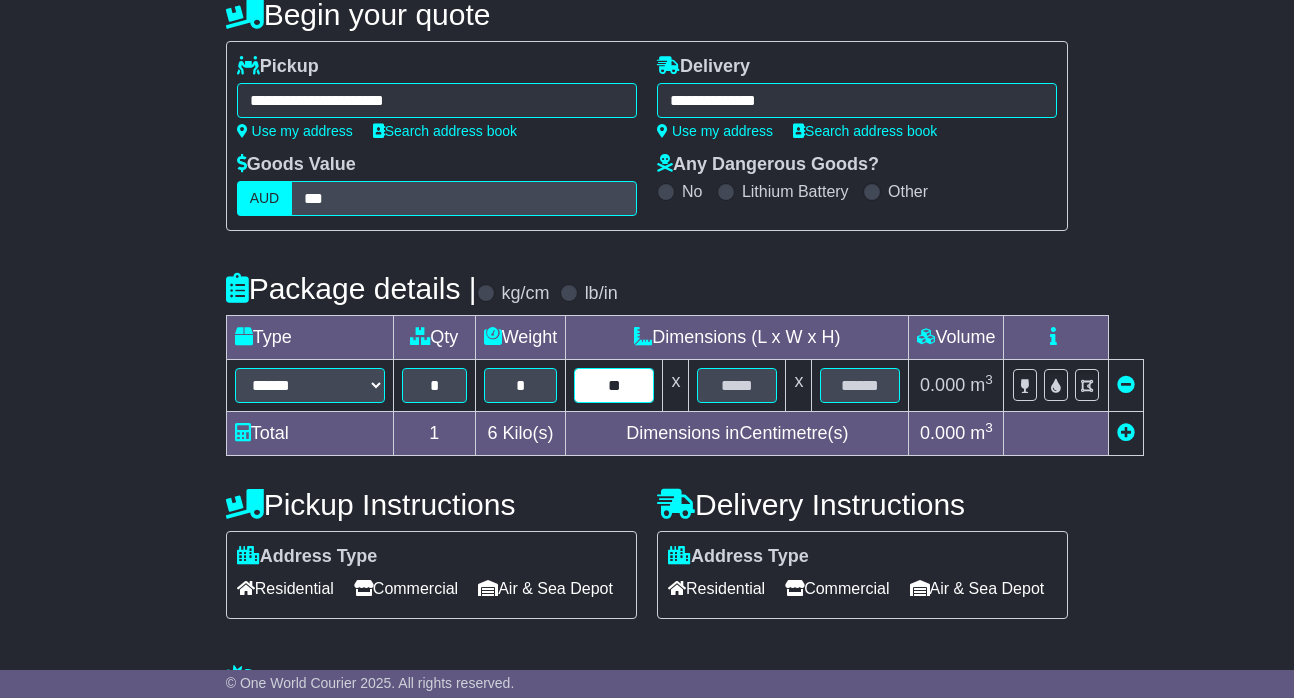 type on "**" 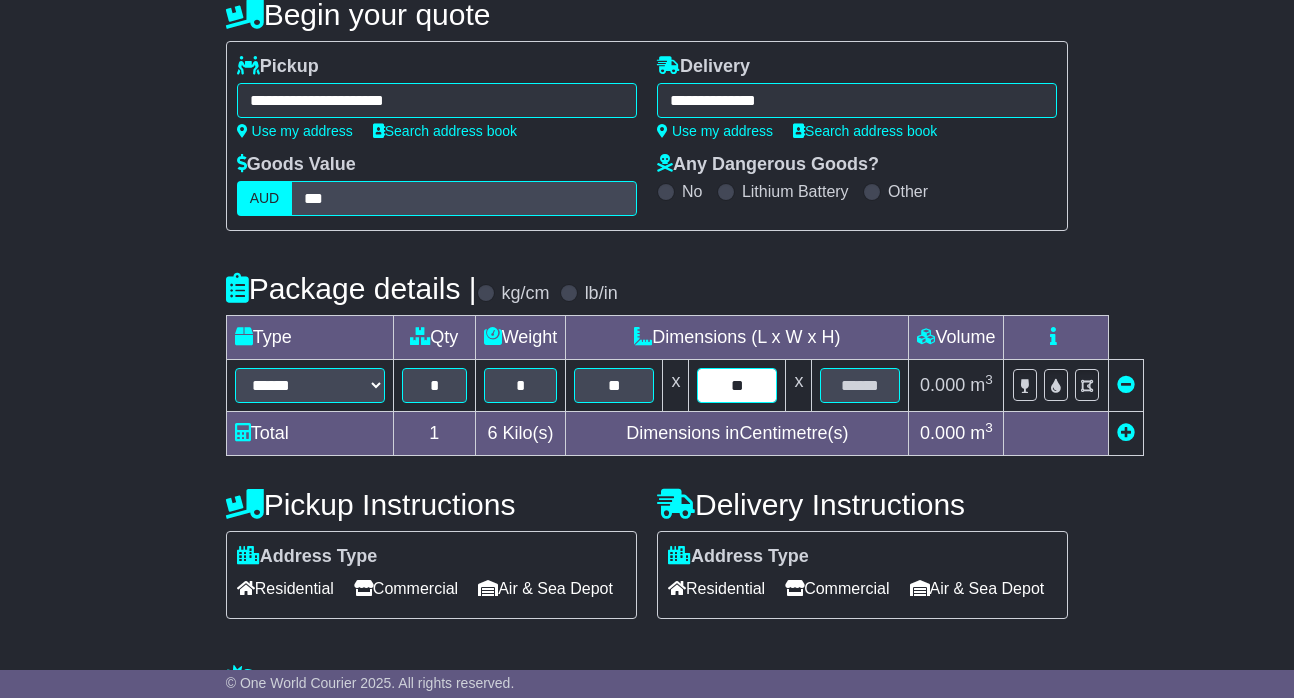 type on "**" 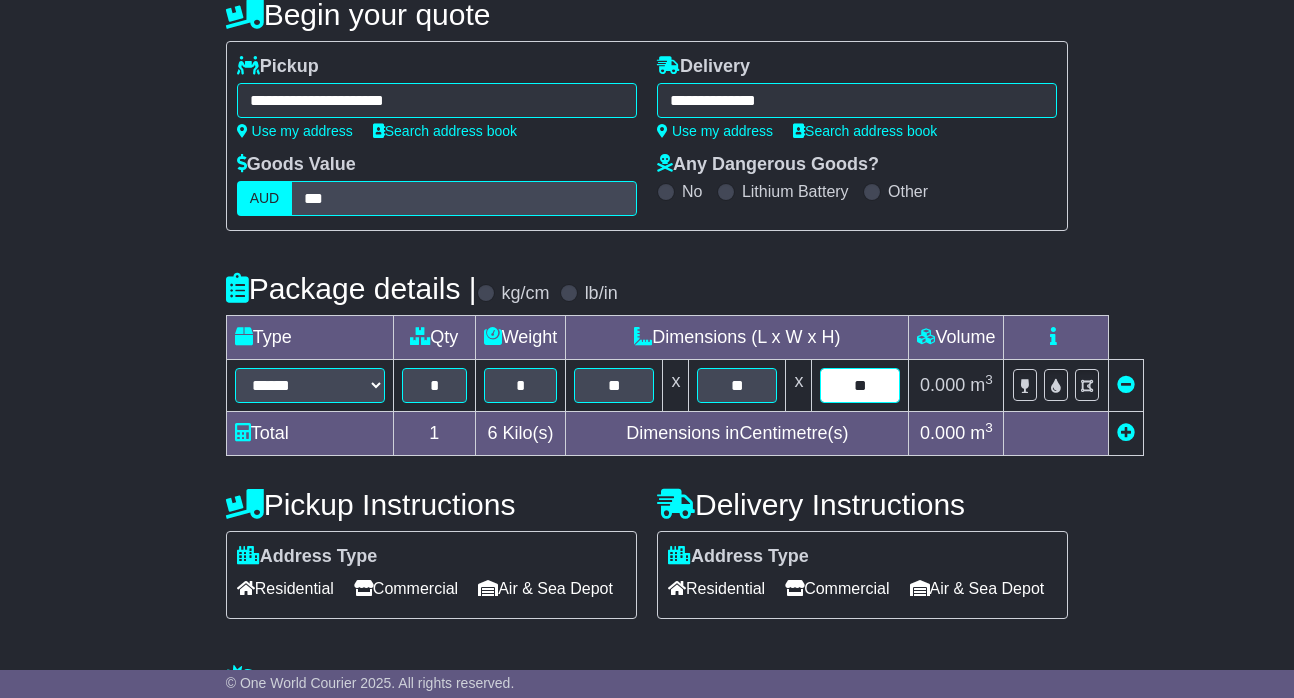 type on "**" 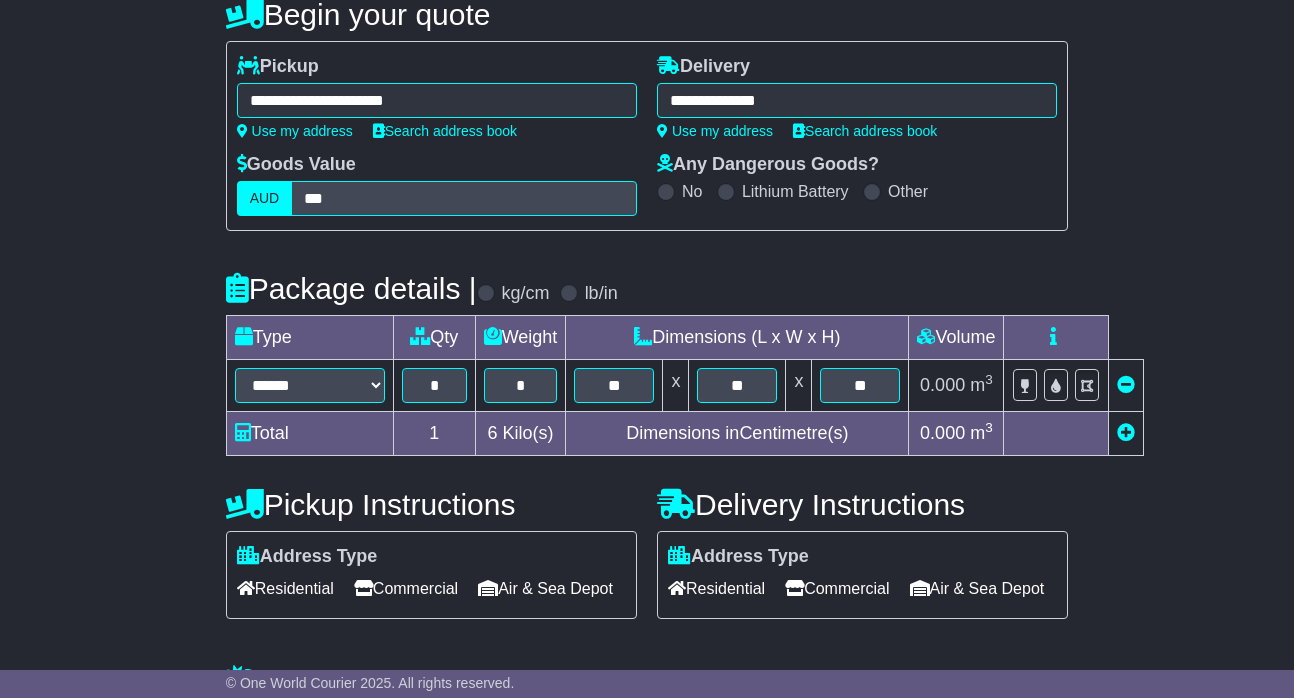 click on "Commercial" at bounding box center [406, 588] 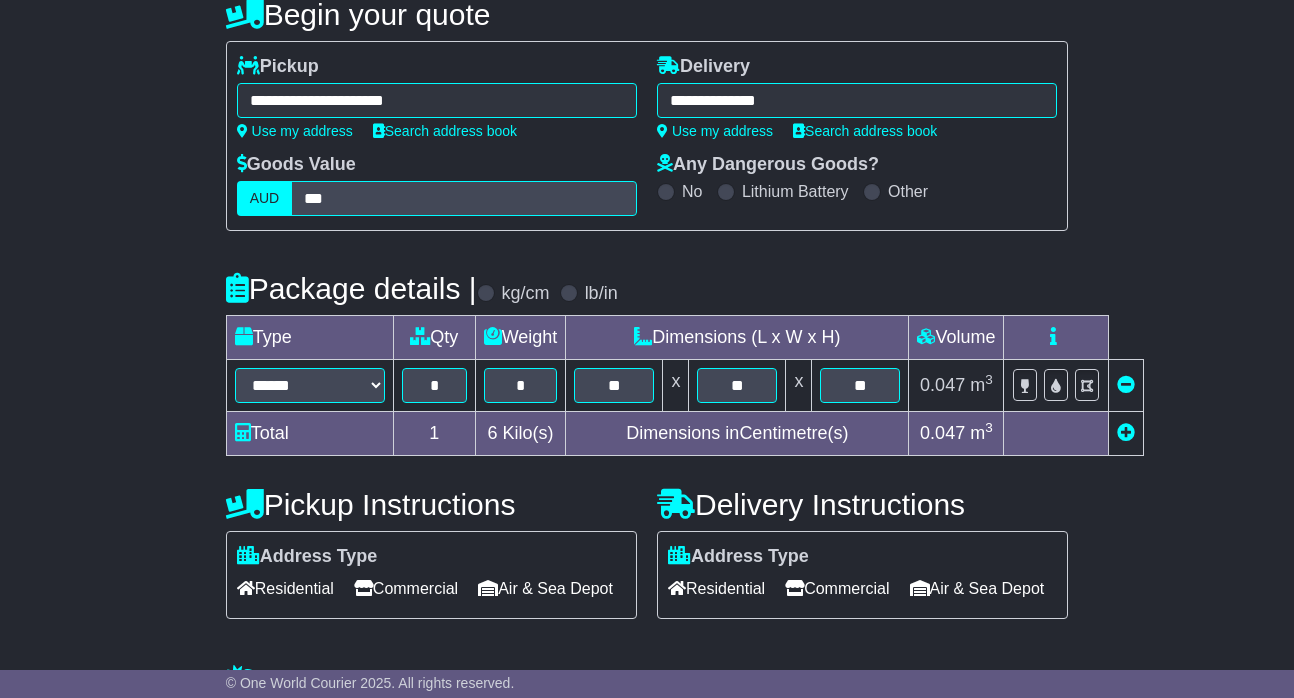 click on "Commercial" at bounding box center (837, 588) 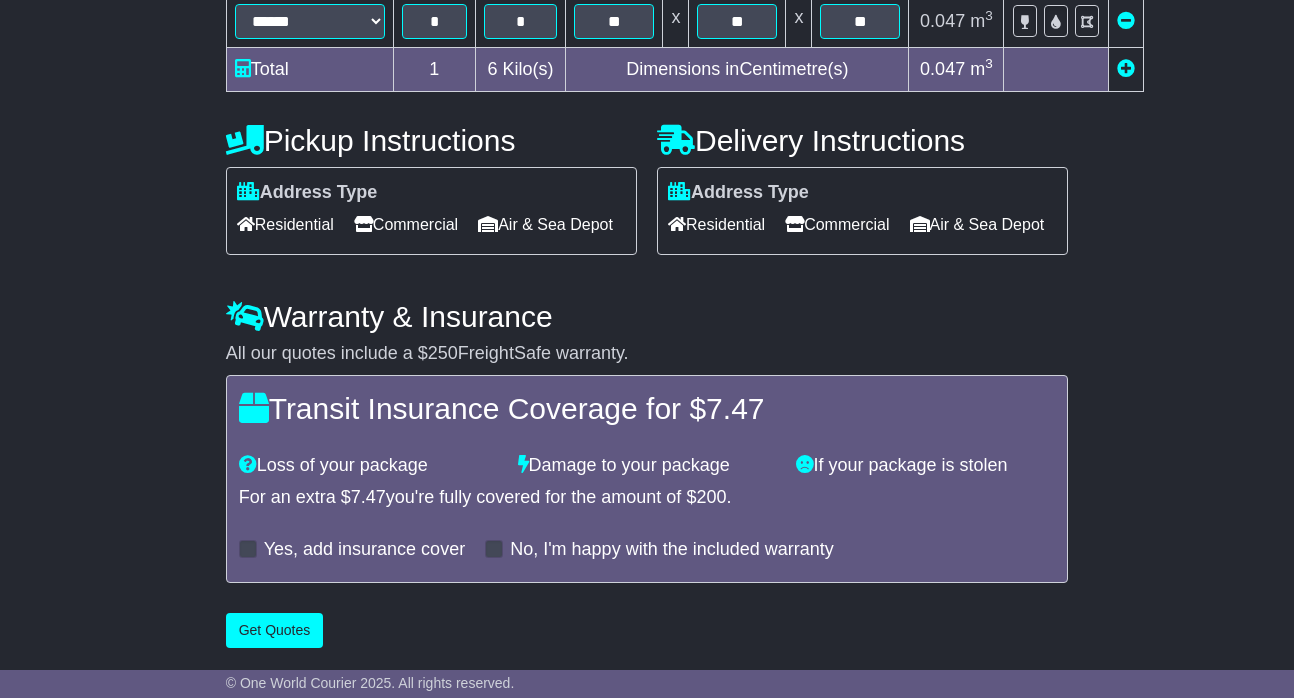scroll, scrollTop: 639, scrollLeft: 0, axis: vertical 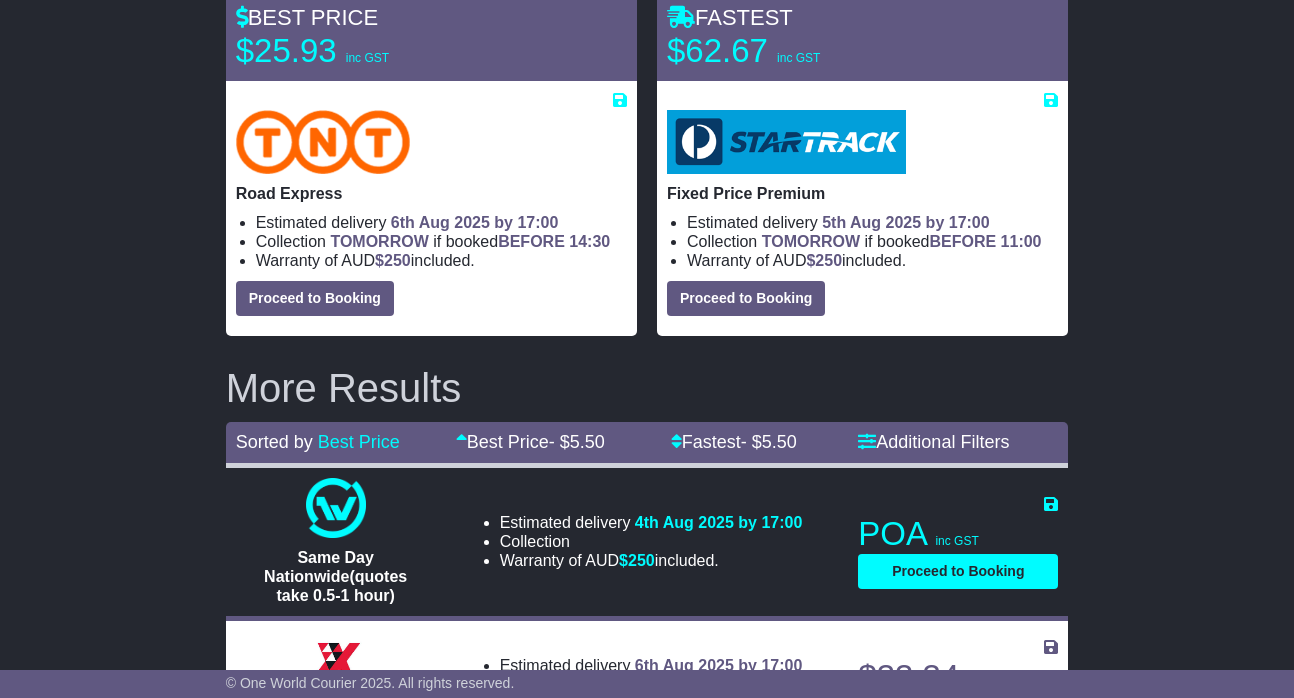 click on "Proceed to Booking" at bounding box center (315, 298) 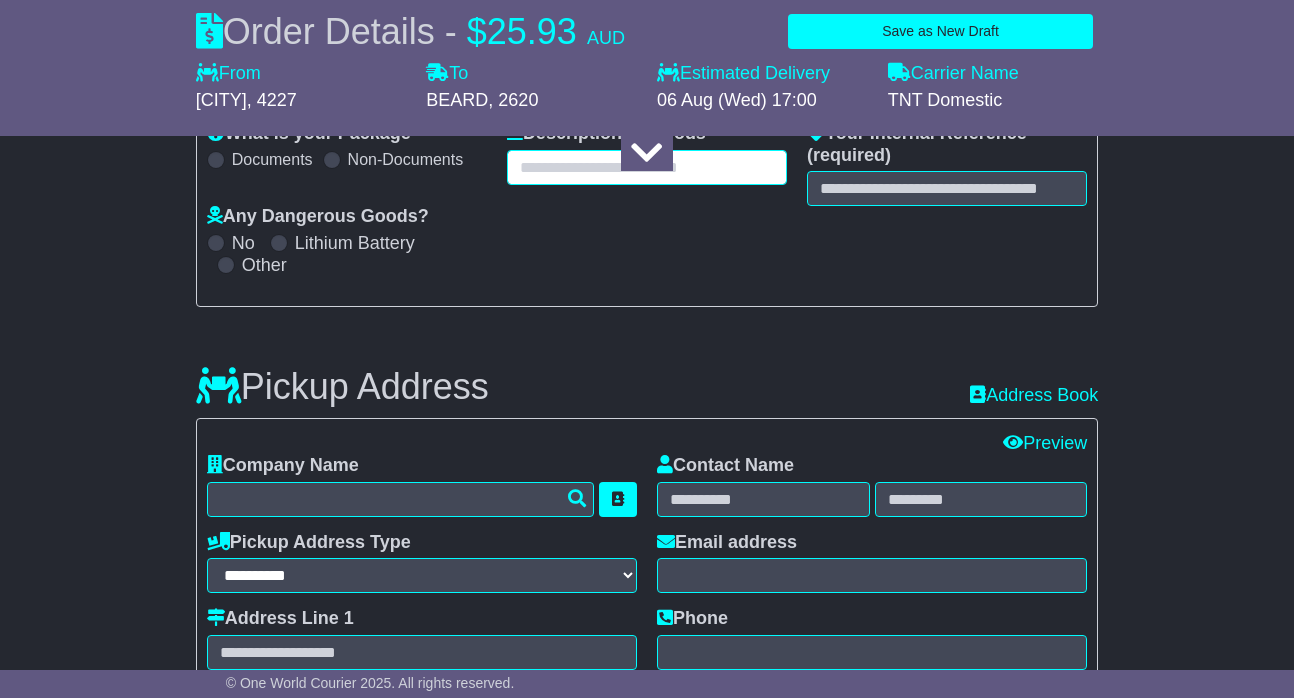 click at bounding box center (647, 167) 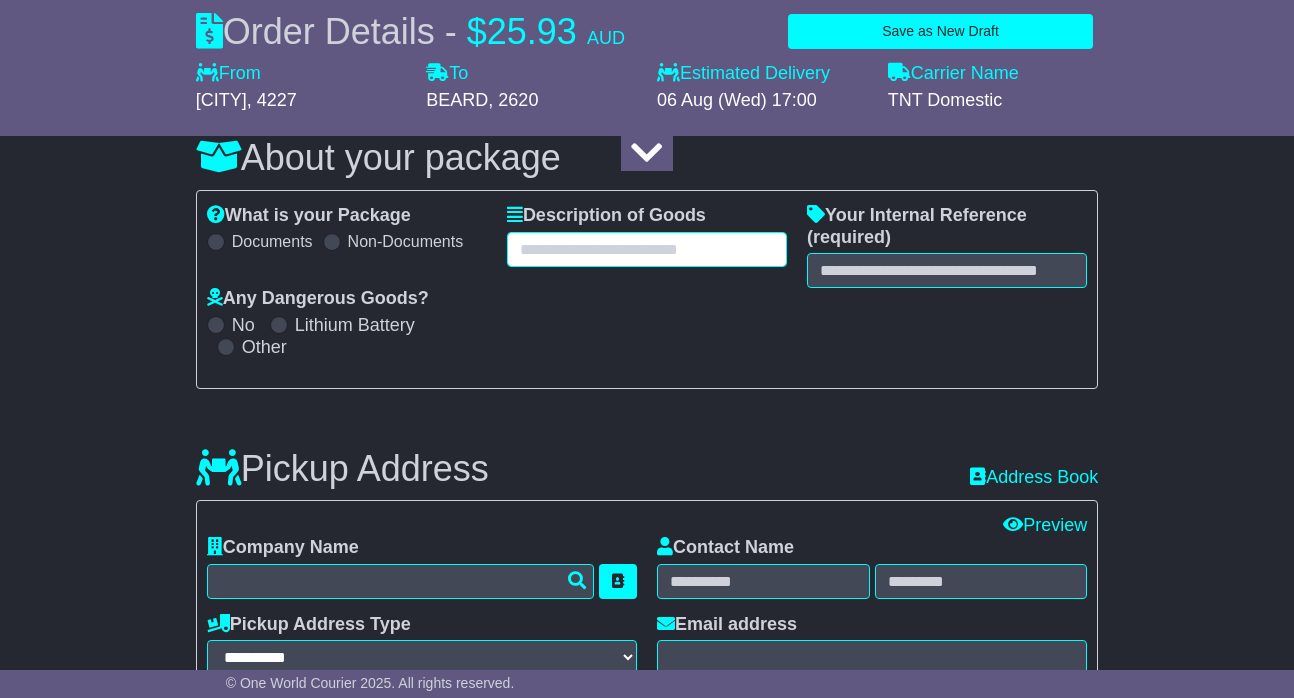 scroll, scrollTop: 280, scrollLeft: 0, axis: vertical 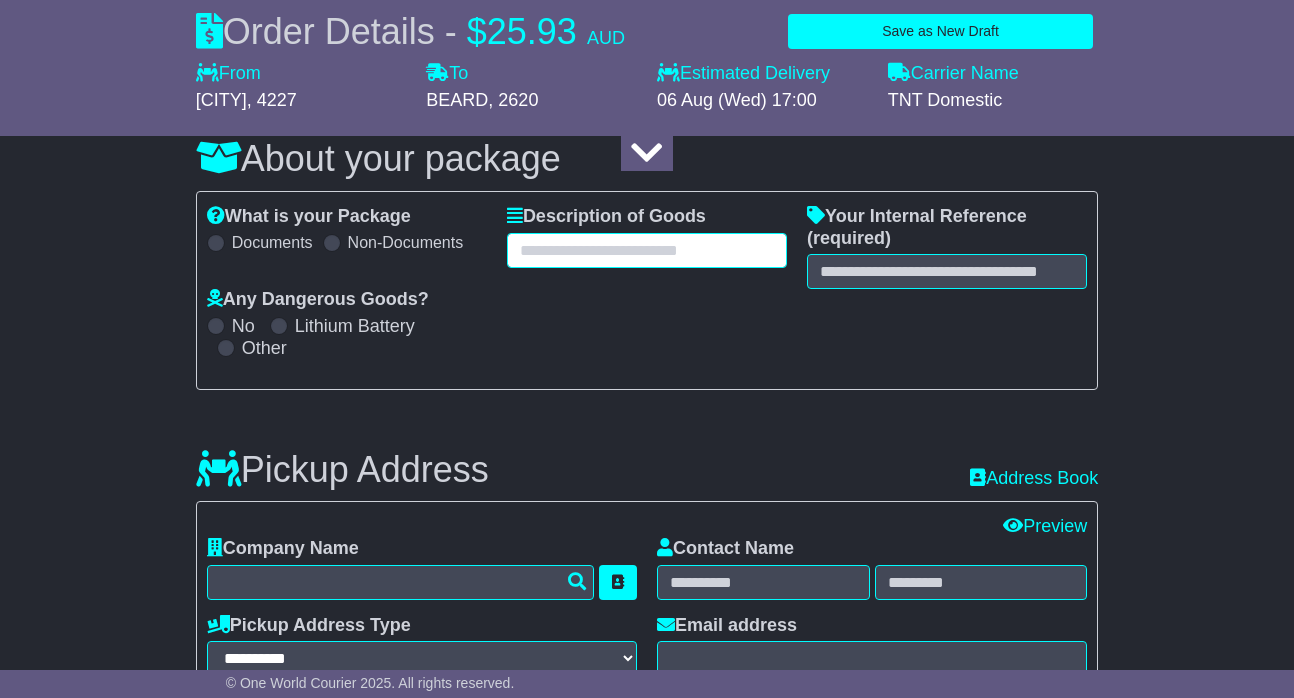 click at bounding box center [647, 250] 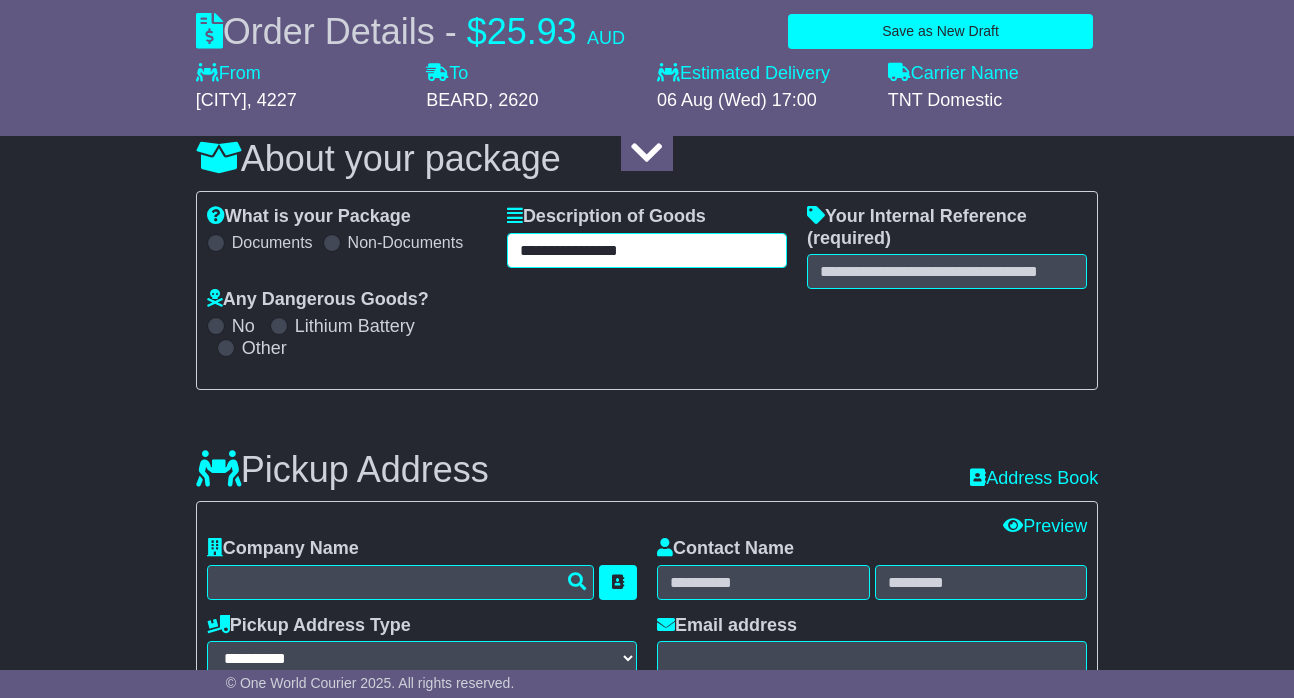 type on "**********" 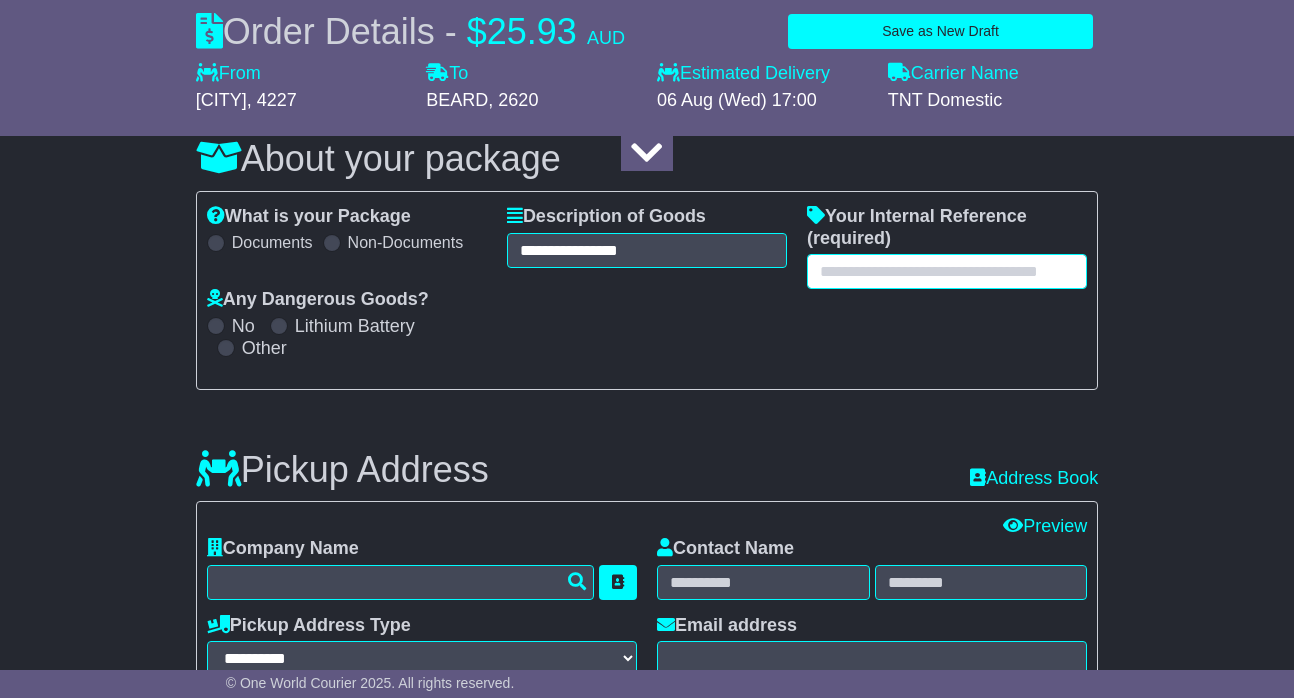 click at bounding box center (947, 271) 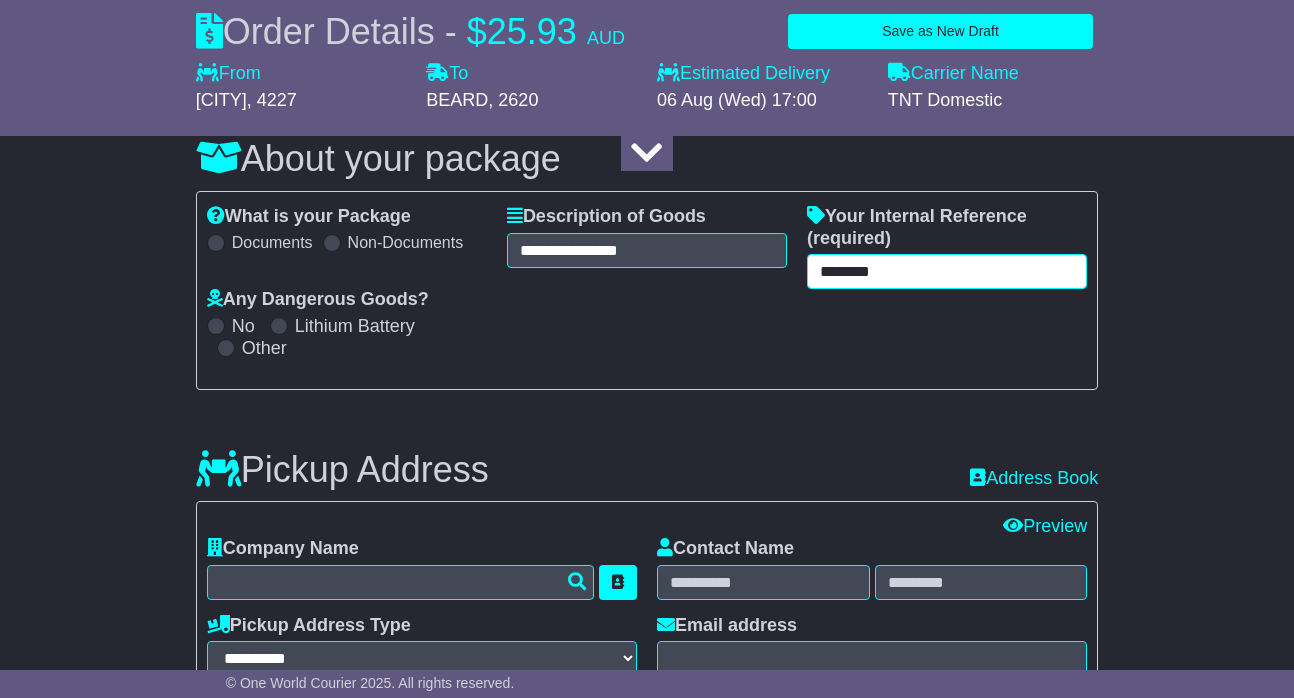 type on "********" 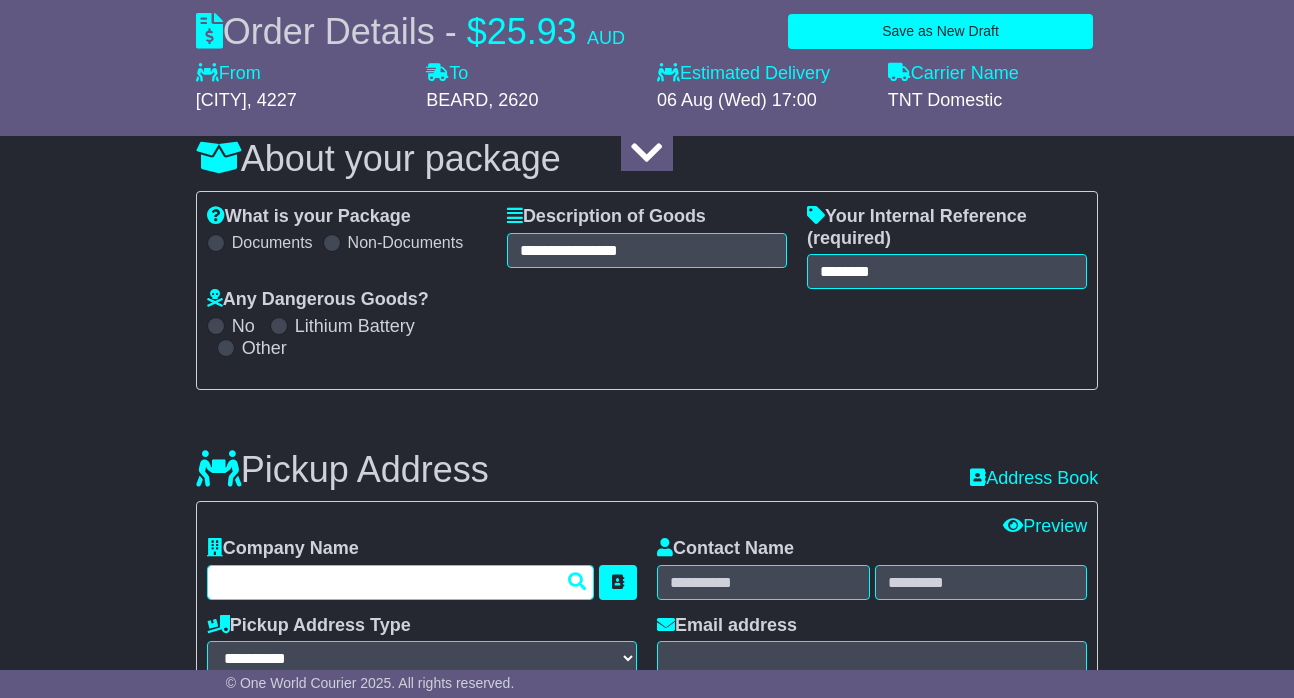 click at bounding box center (400, 582) 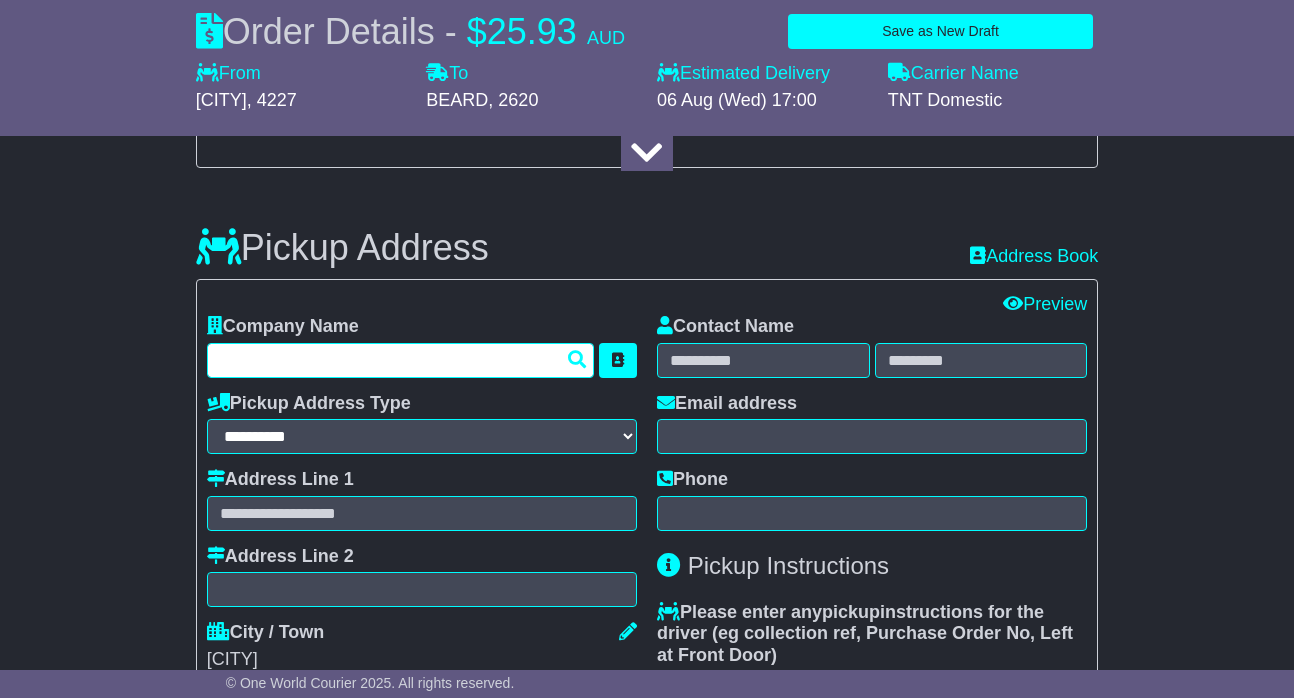 scroll, scrollTop: 504, scrollLeft: 0, axis: vertical 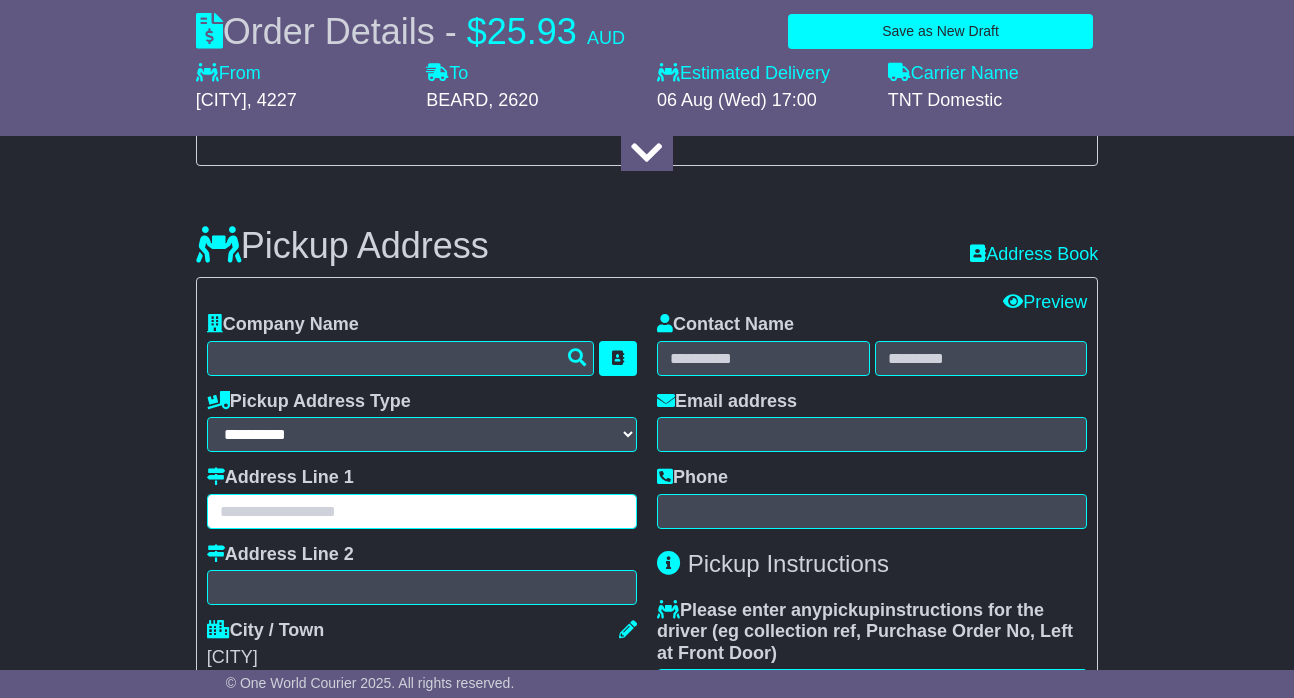paste on "**********" 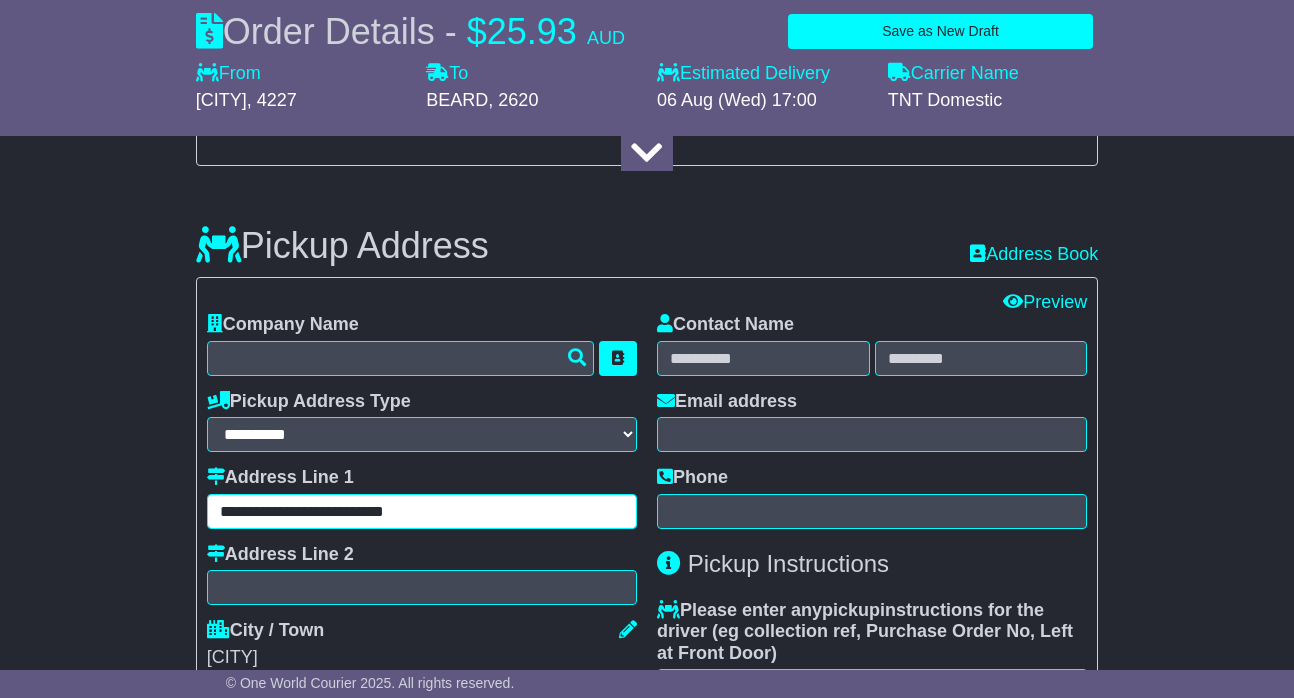 type on "**********" 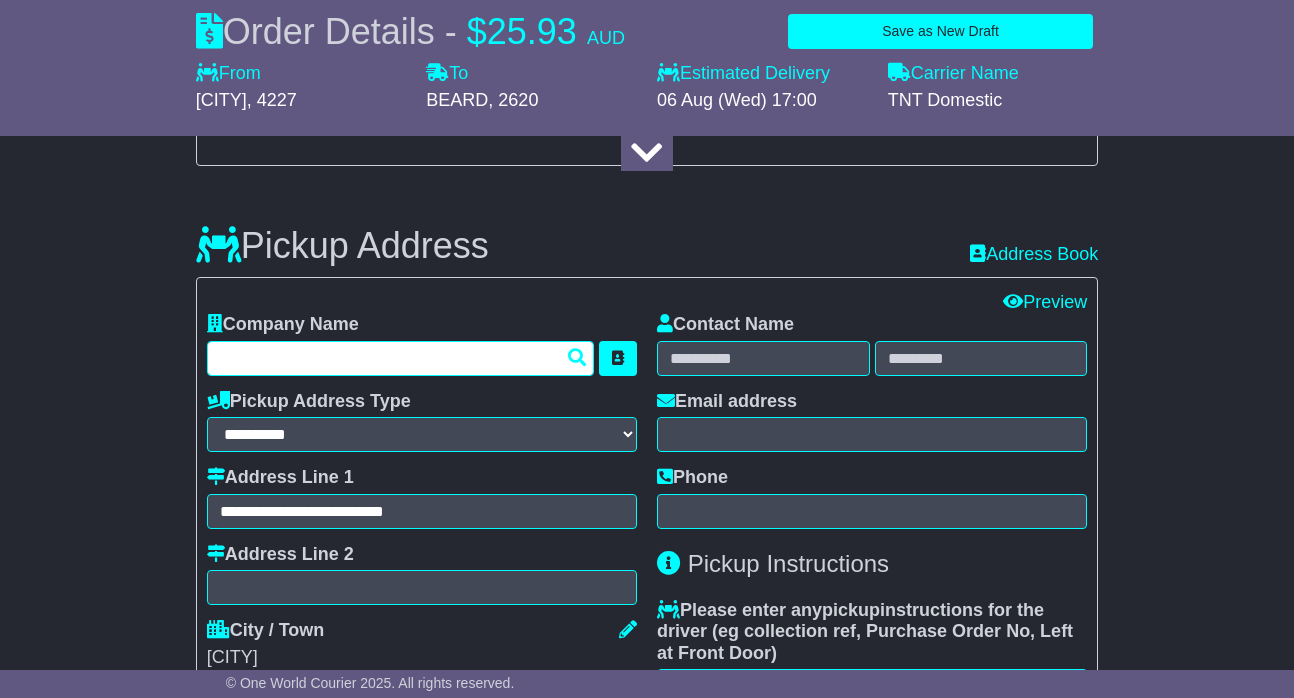 click at bounding box center (400, 358) 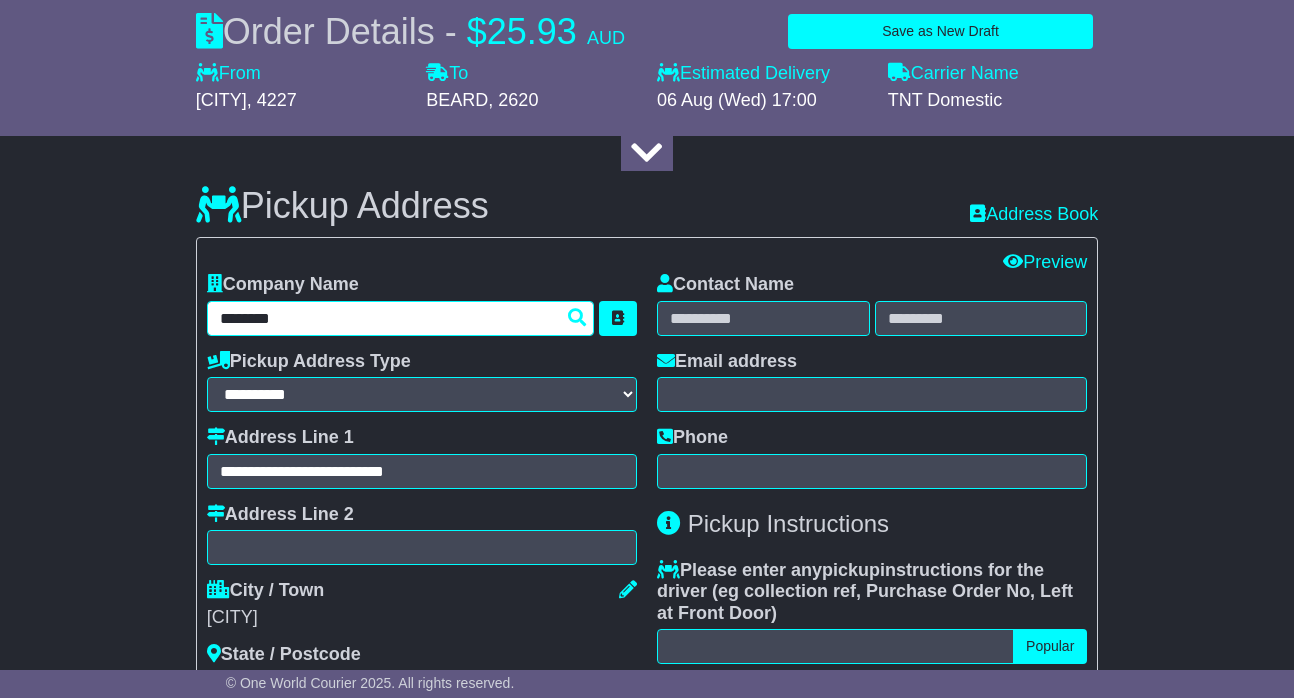 scroll, scrollTop: 541, scrollLeft: 0, axis: vertical 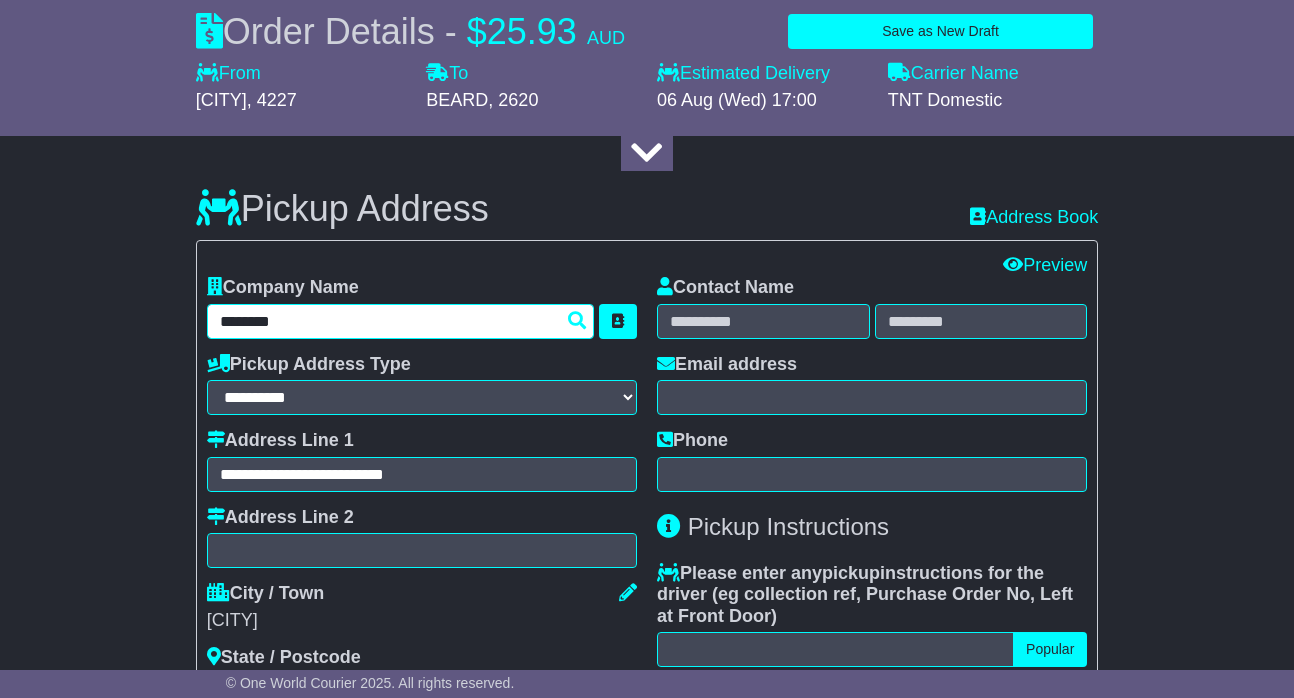 type on "********" 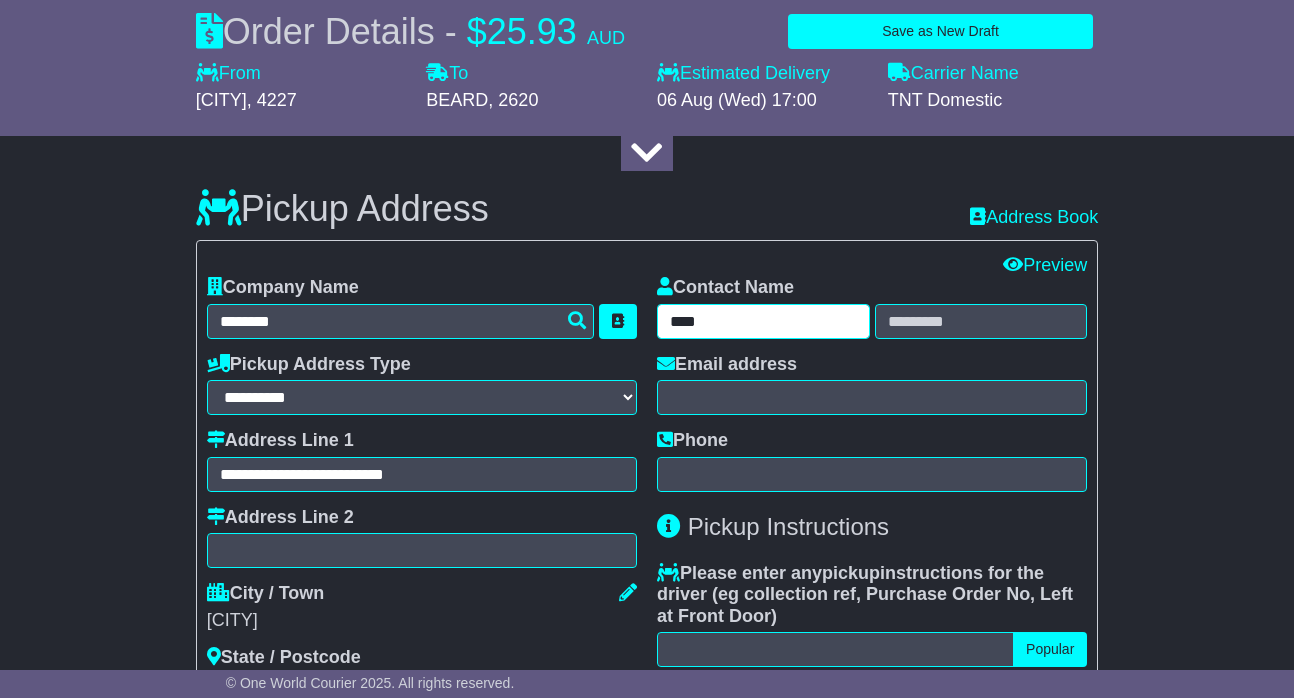 type on "****" 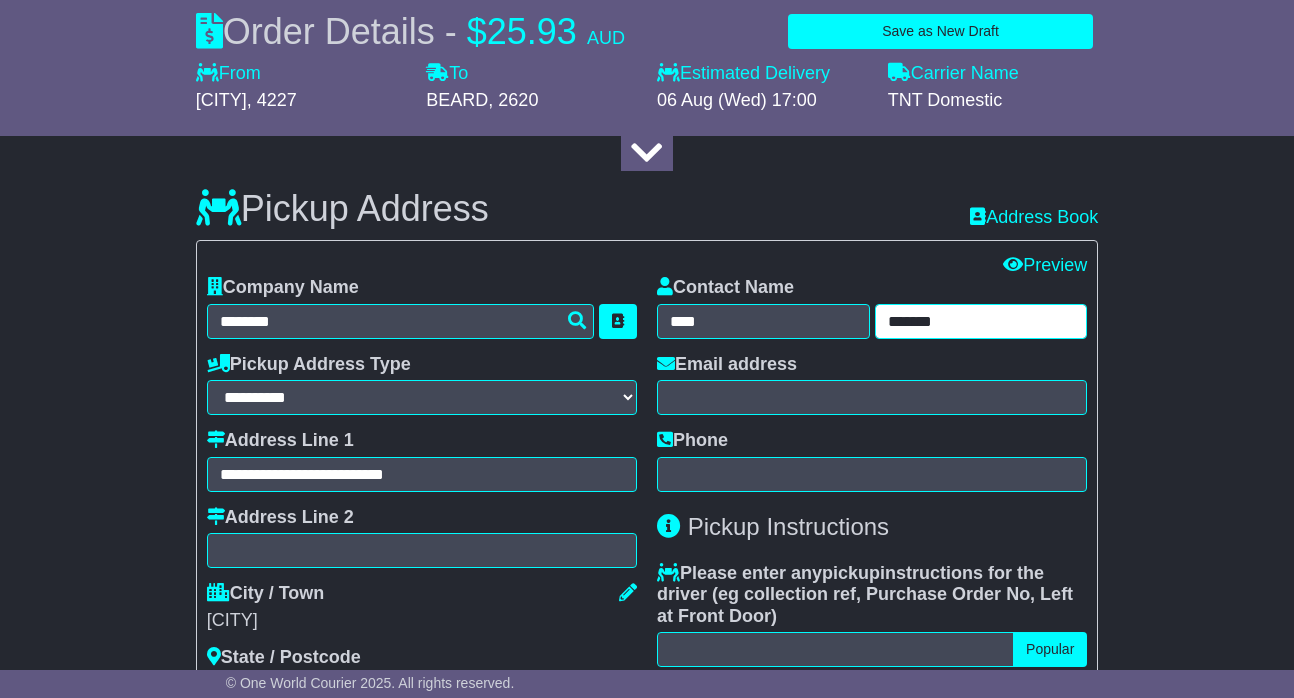 type on "*******" 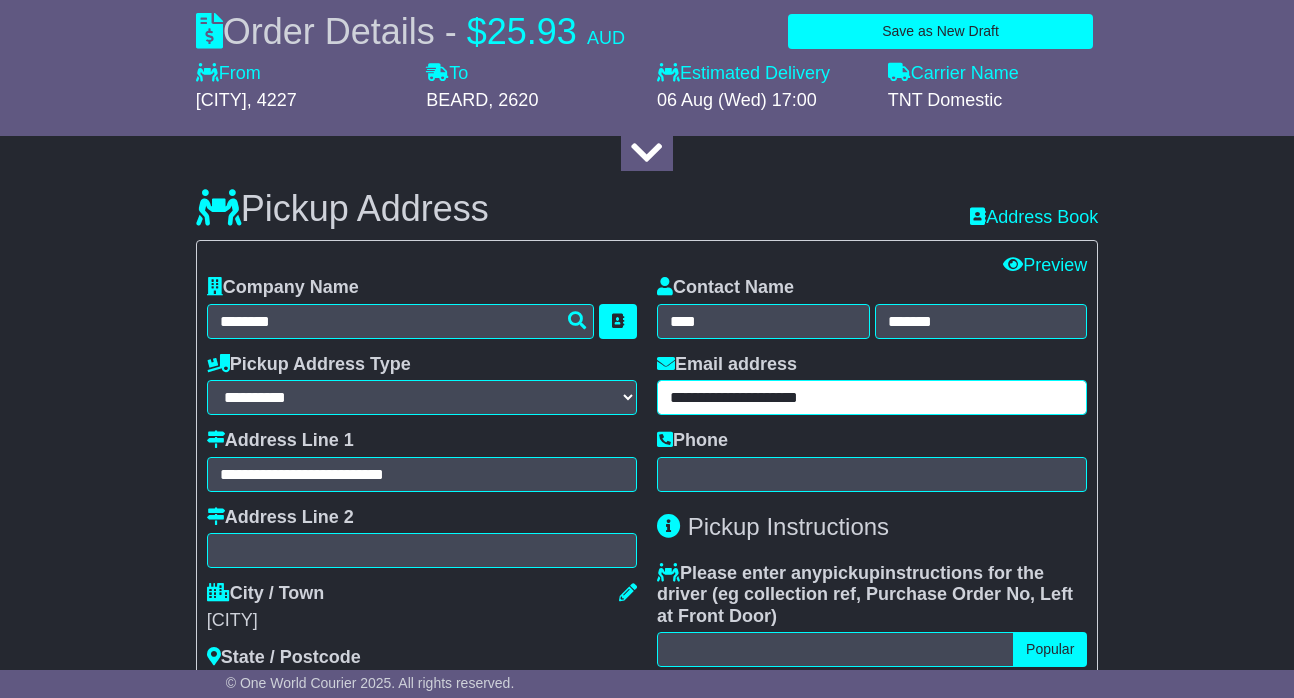 type on "**********" 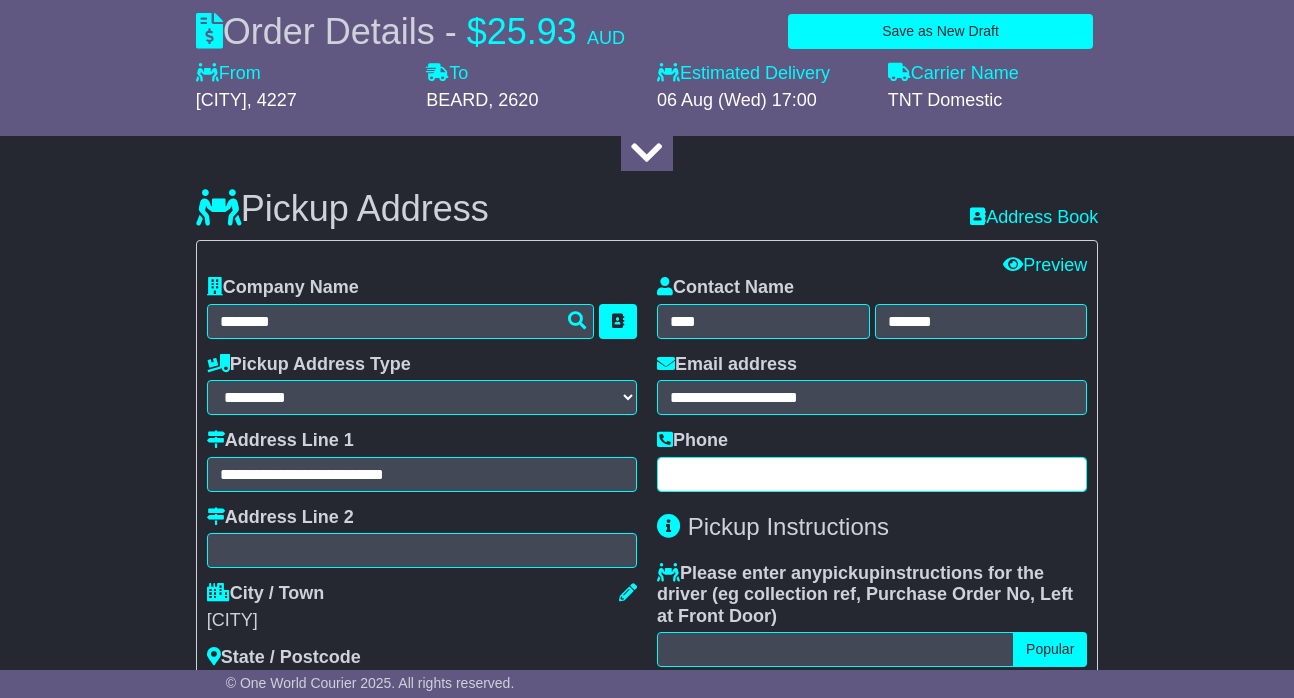 paste on "**********" 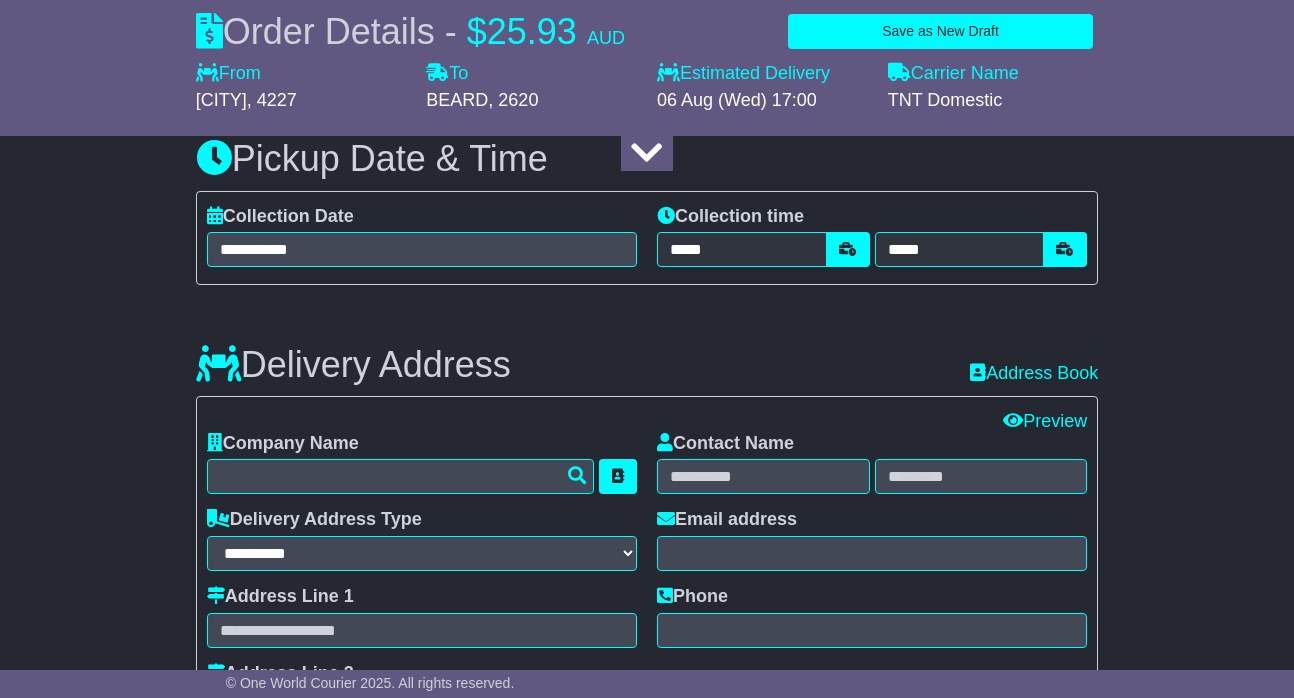 scroll, scrollTop: 1256, scrollLeft: 0, axis: vertical 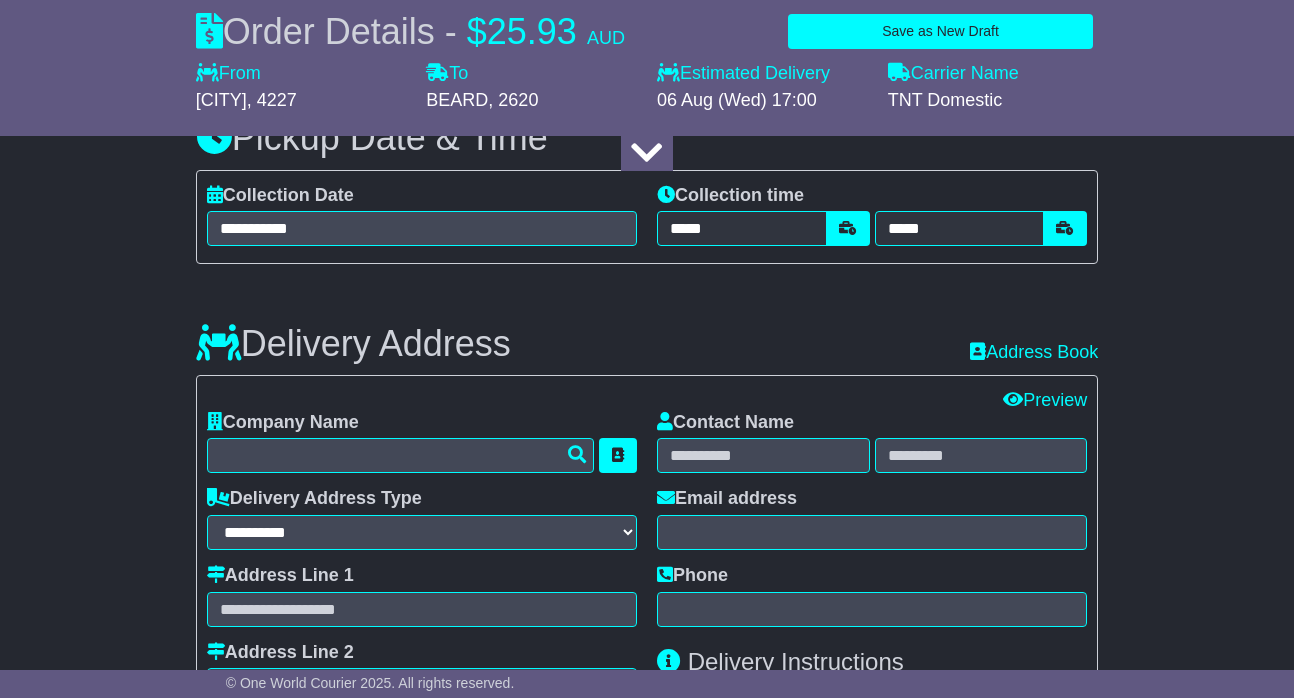 type on "**********" 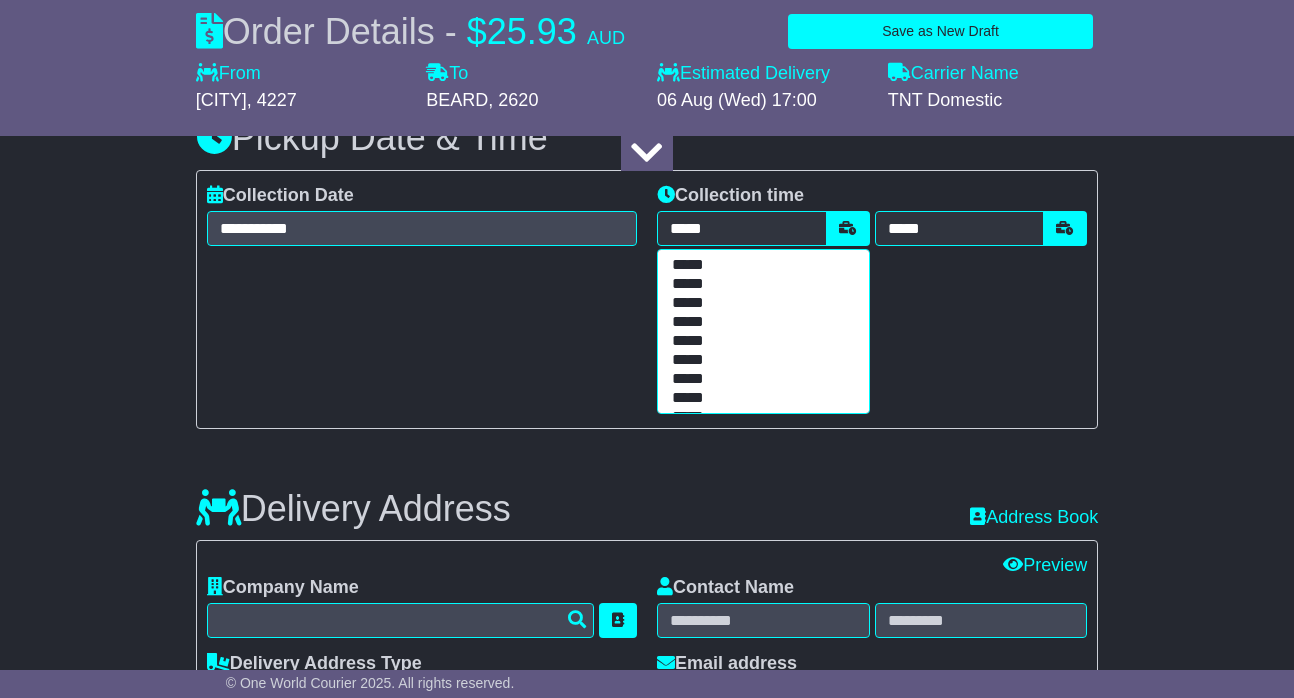 scroll, scrollTop: 171, scrollLeft: 0, axis: vertical 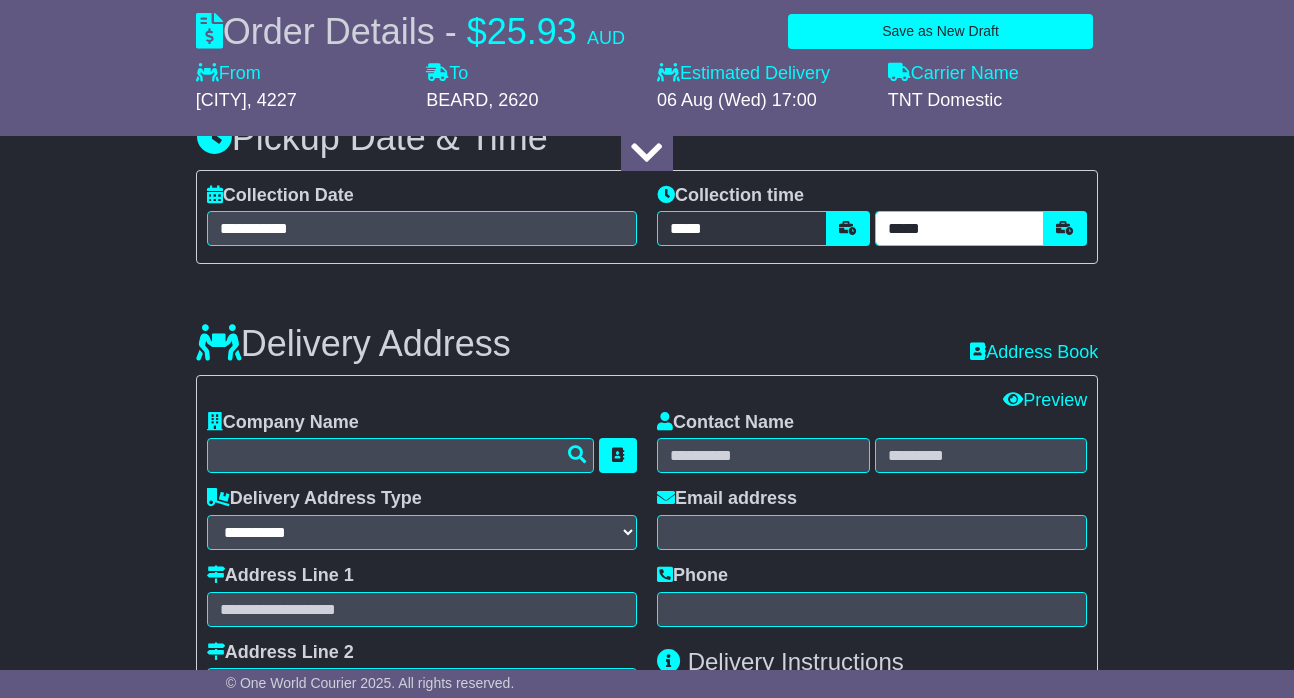 click on "*****" at bounding box center [960, 228] 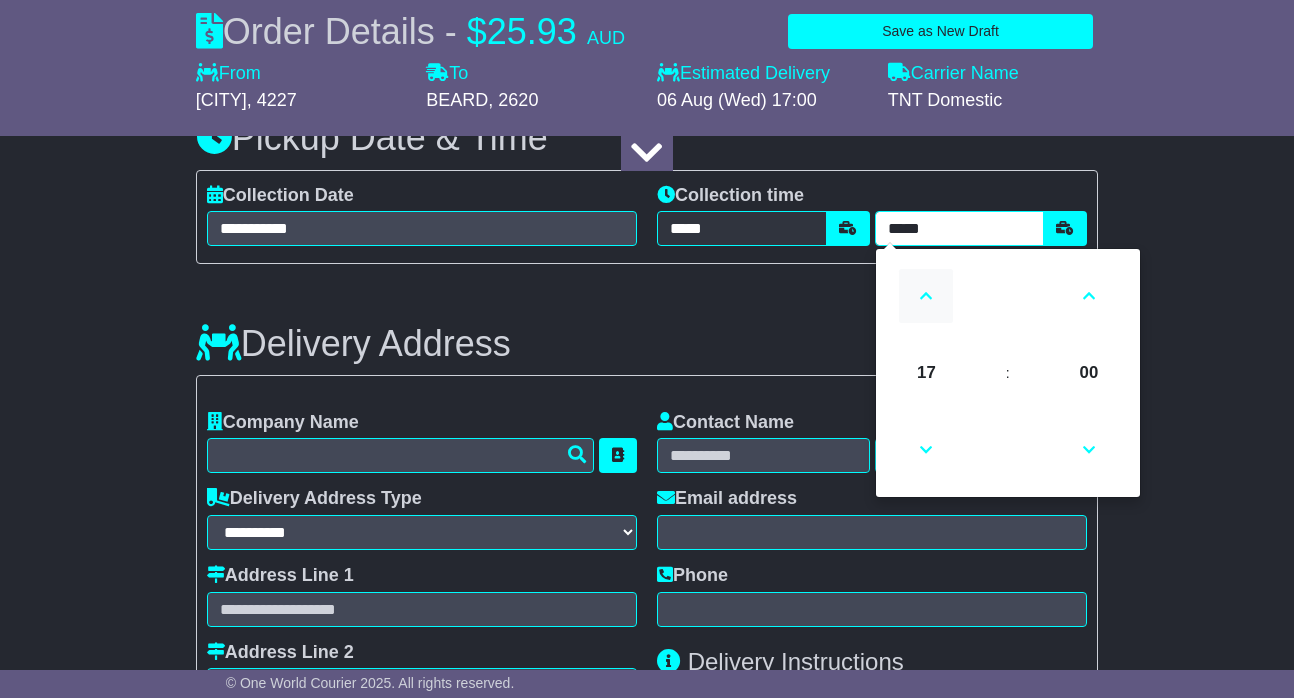 click at bounding box center [926, 296] 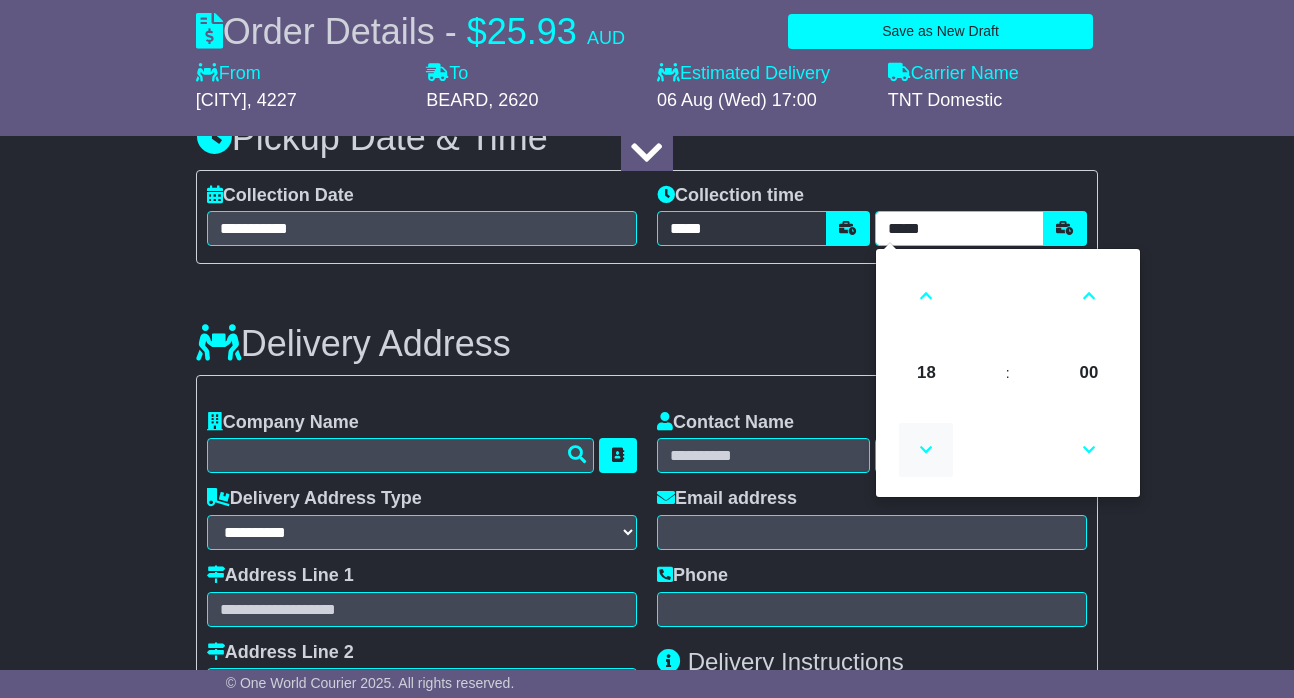 click at bounding box center (926, 450) 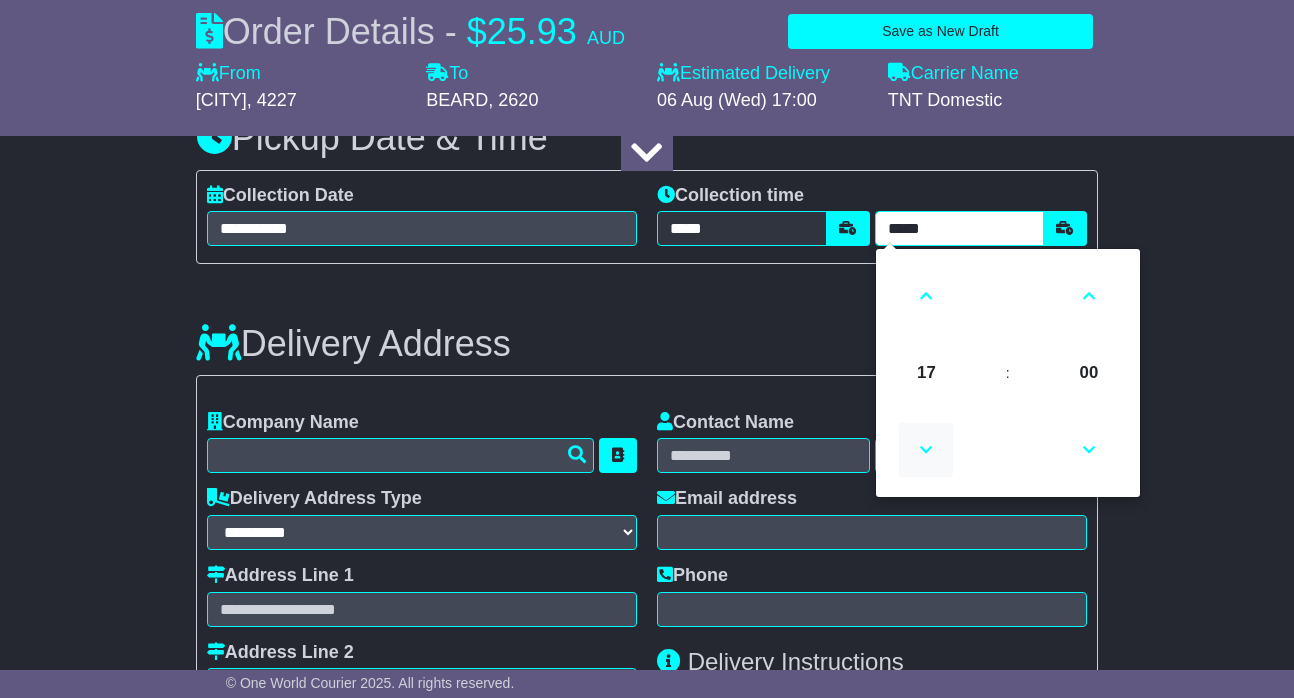 click at bounding box center (926, 450) 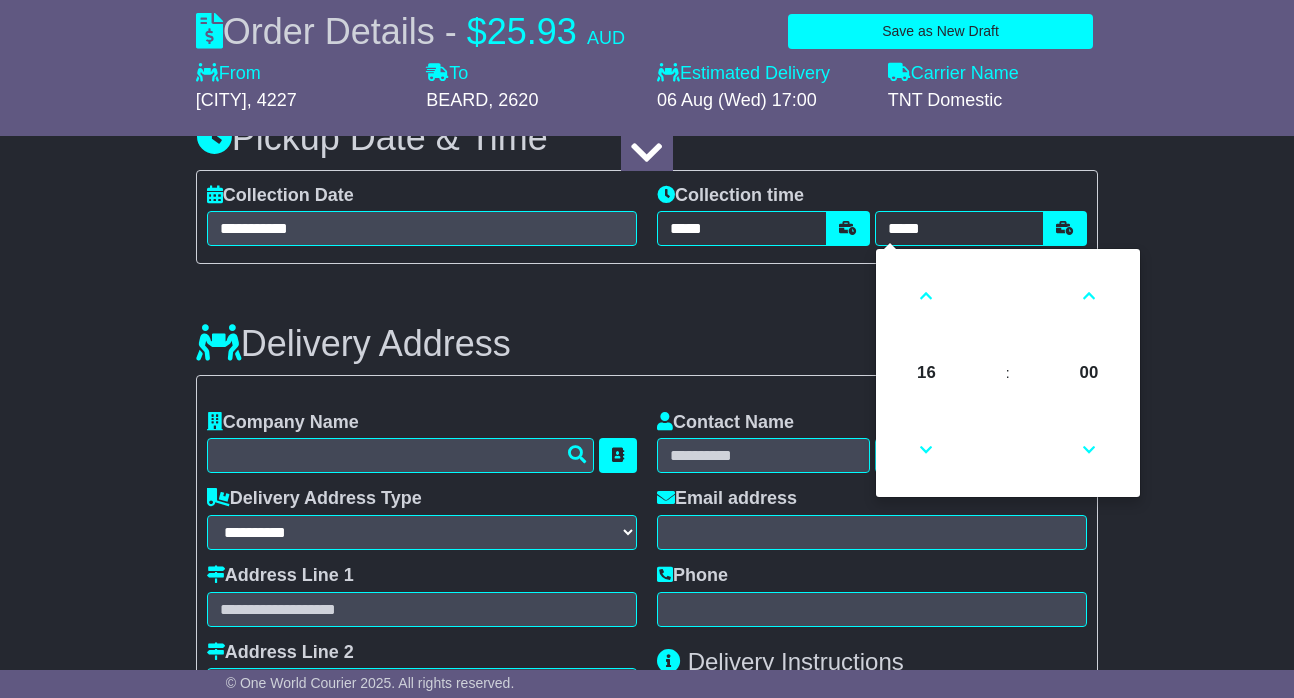 click on "Delivery Address
Recent:
Address Book" at bounding box center (647, 329) 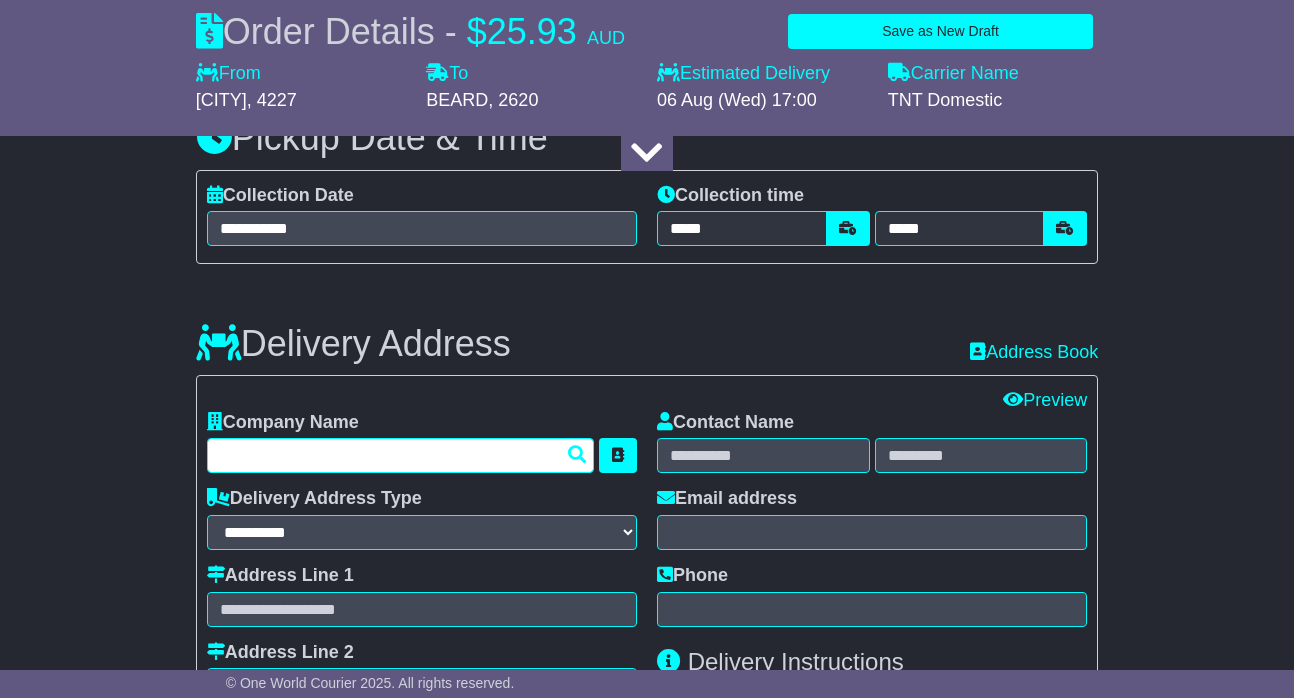 click at bounding box center (400, 455) 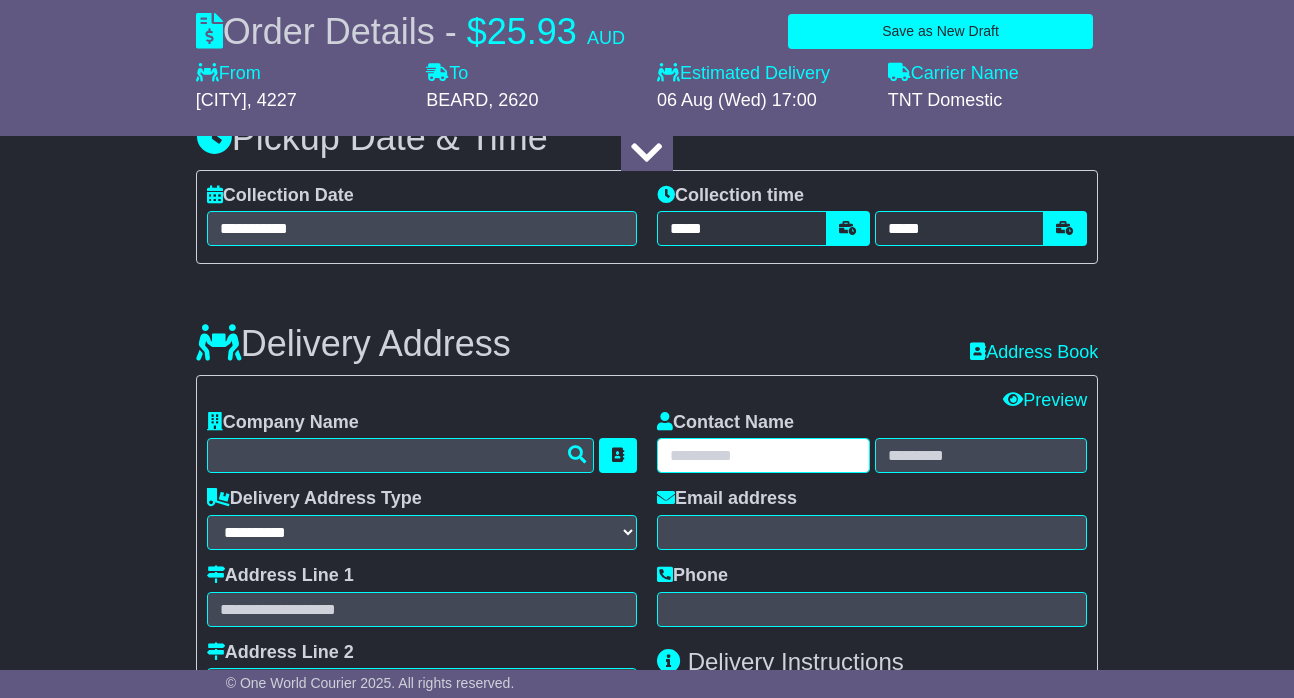 paste on "**********" 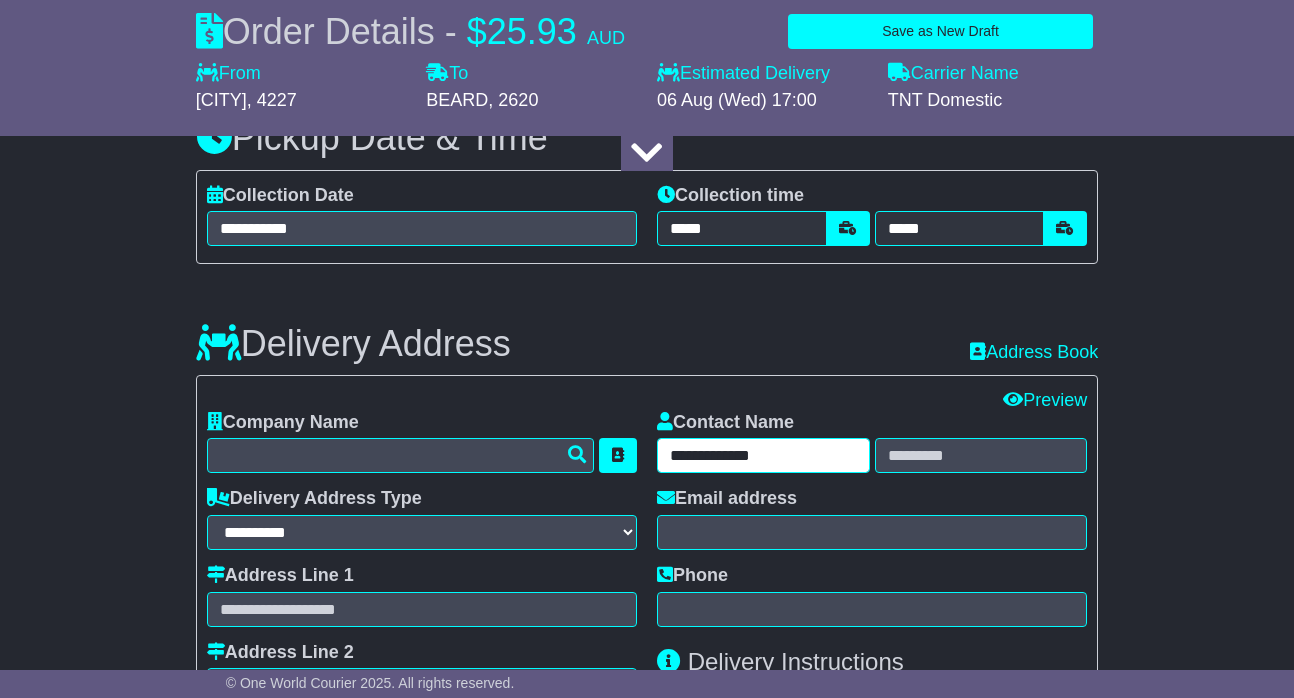 drag, startPoint x: 715, startPoint y: 440, endPoint x: 787, endPoint y: 454, distance: 73.34848 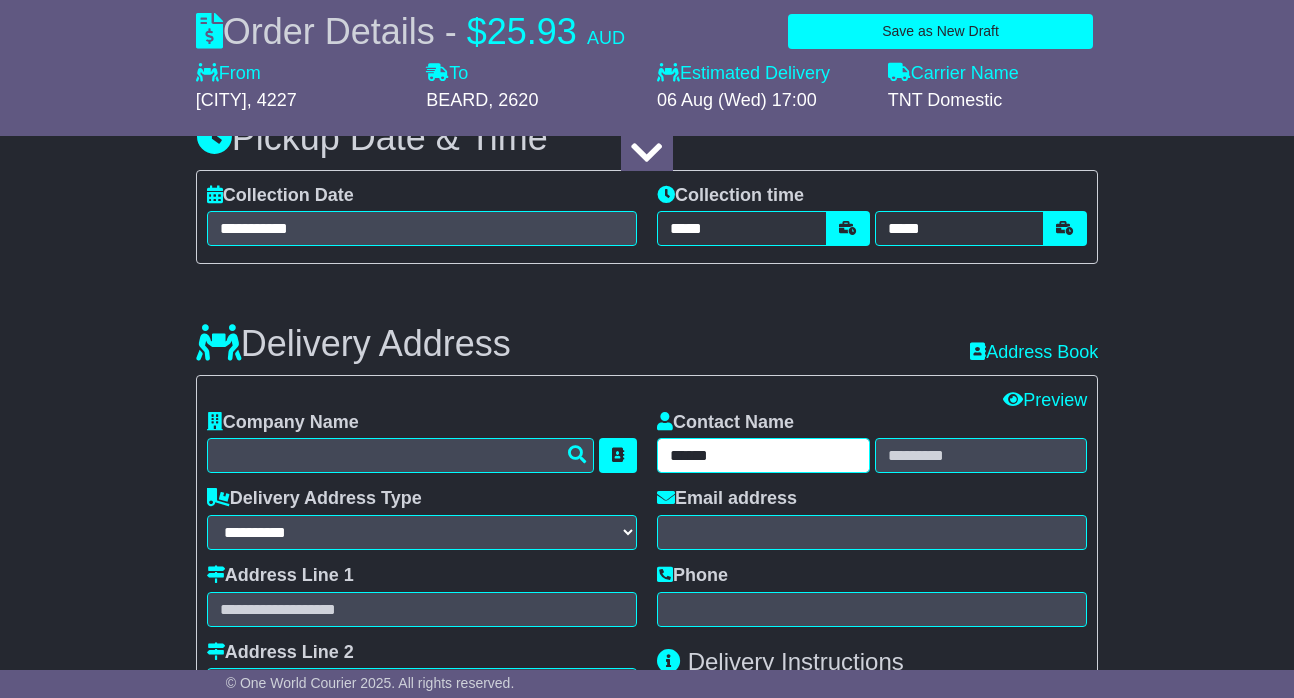 type on "*****" 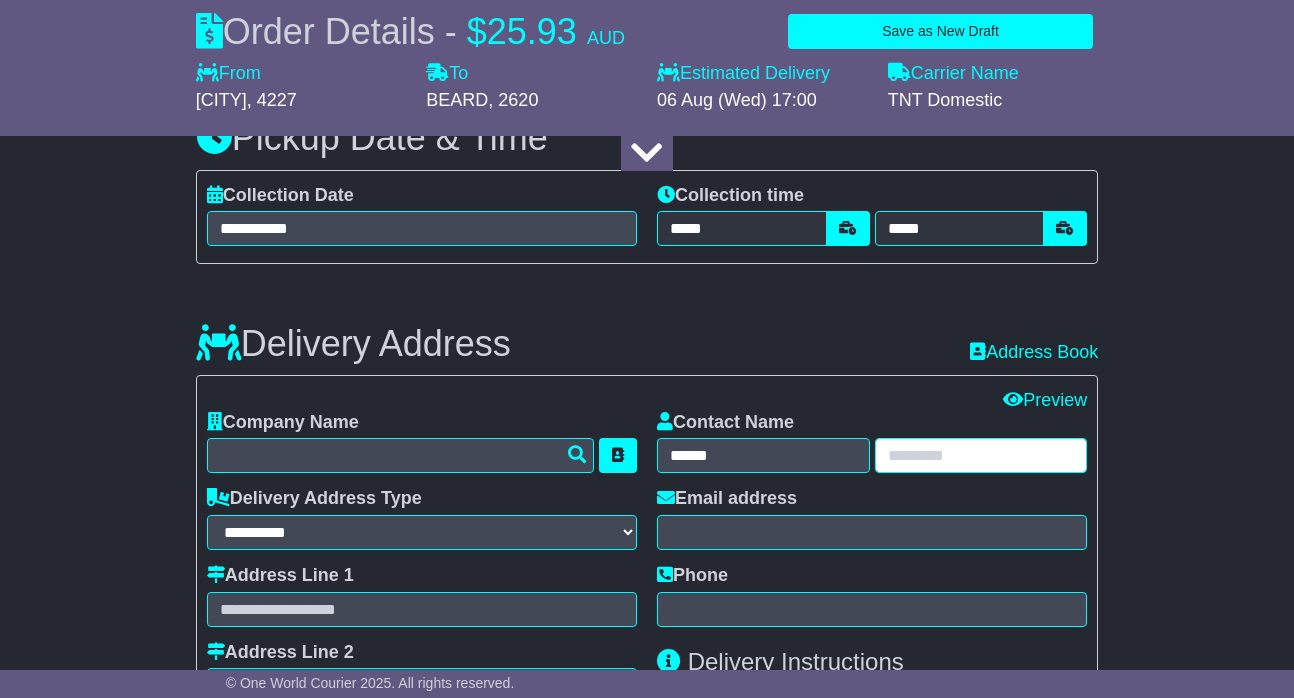 paste on "*******" 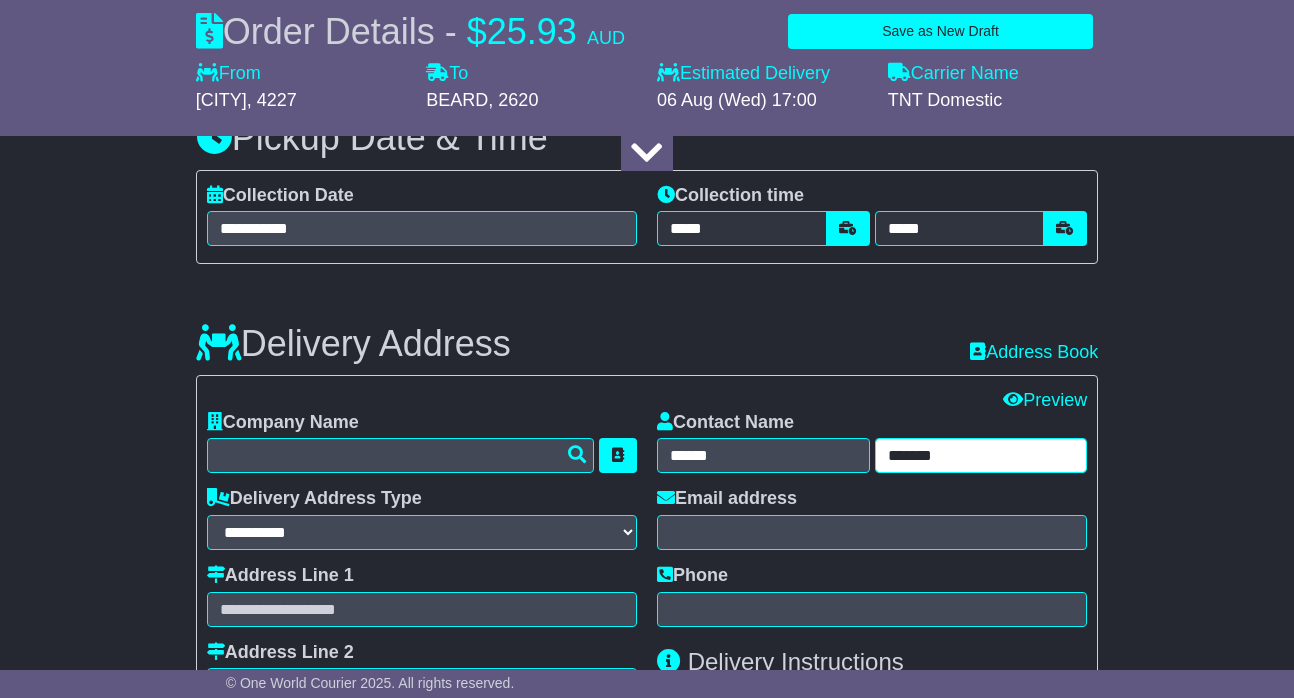 type on "*******" 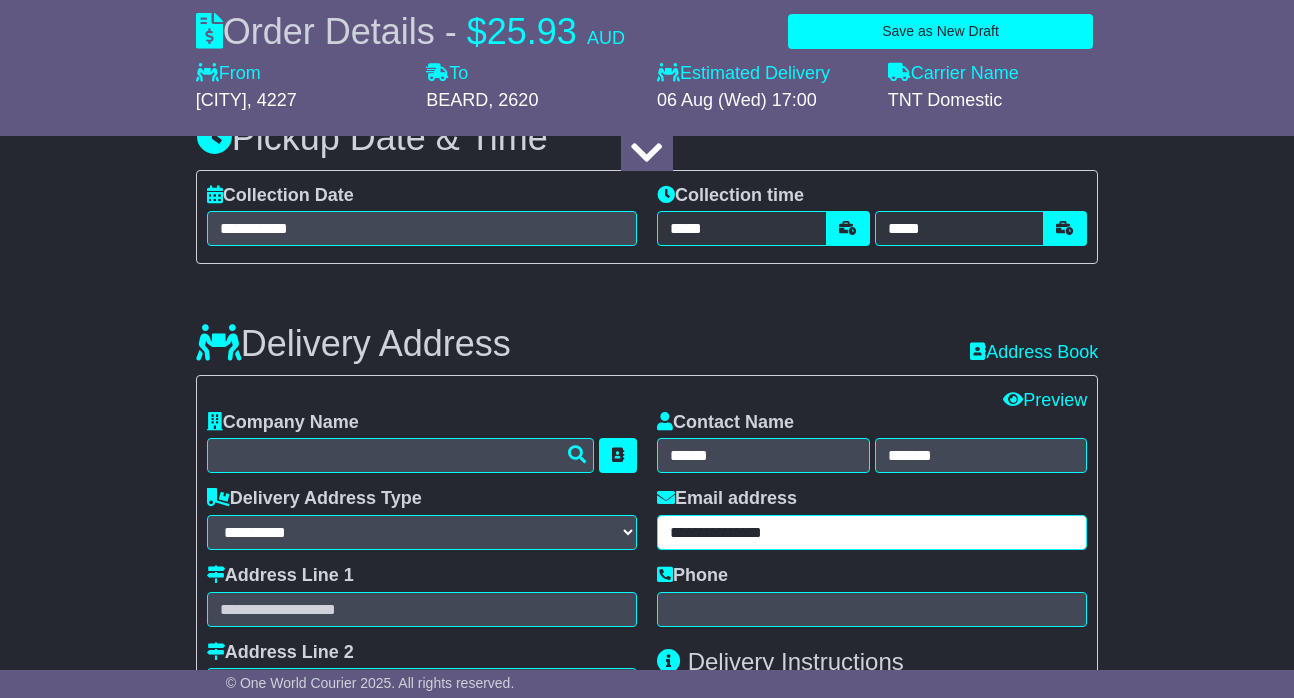 type on "**********" 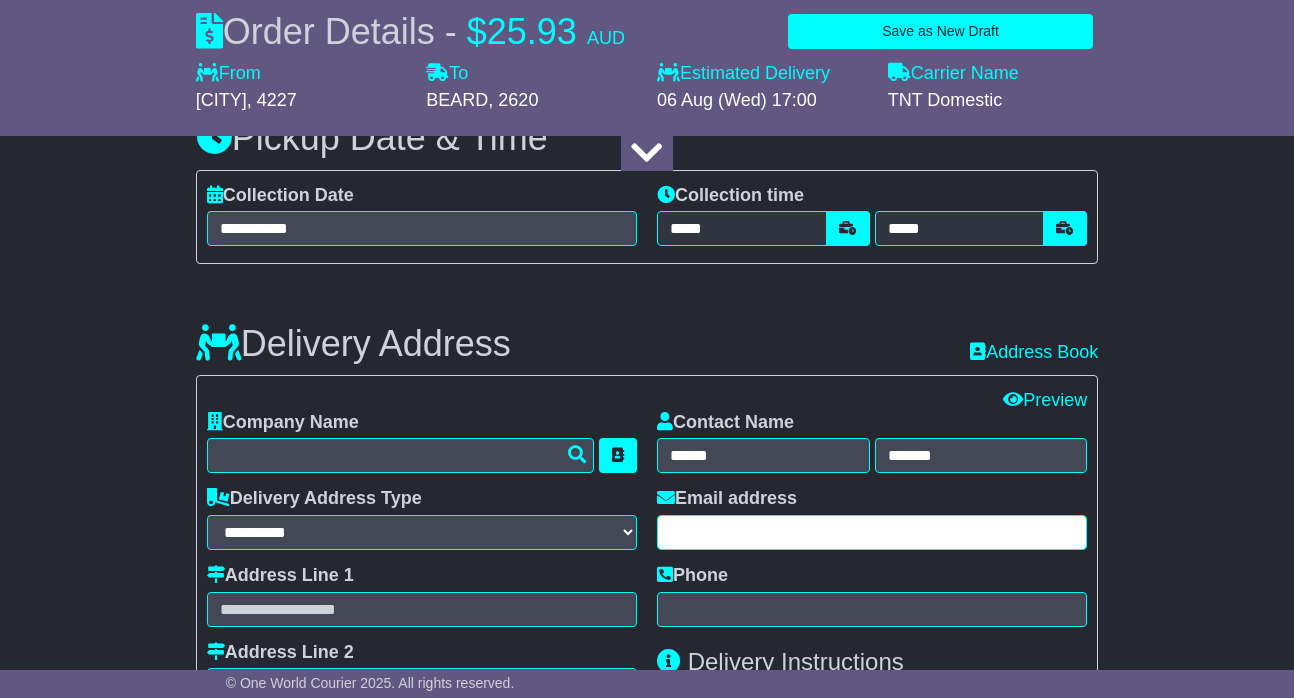 type on "**********" 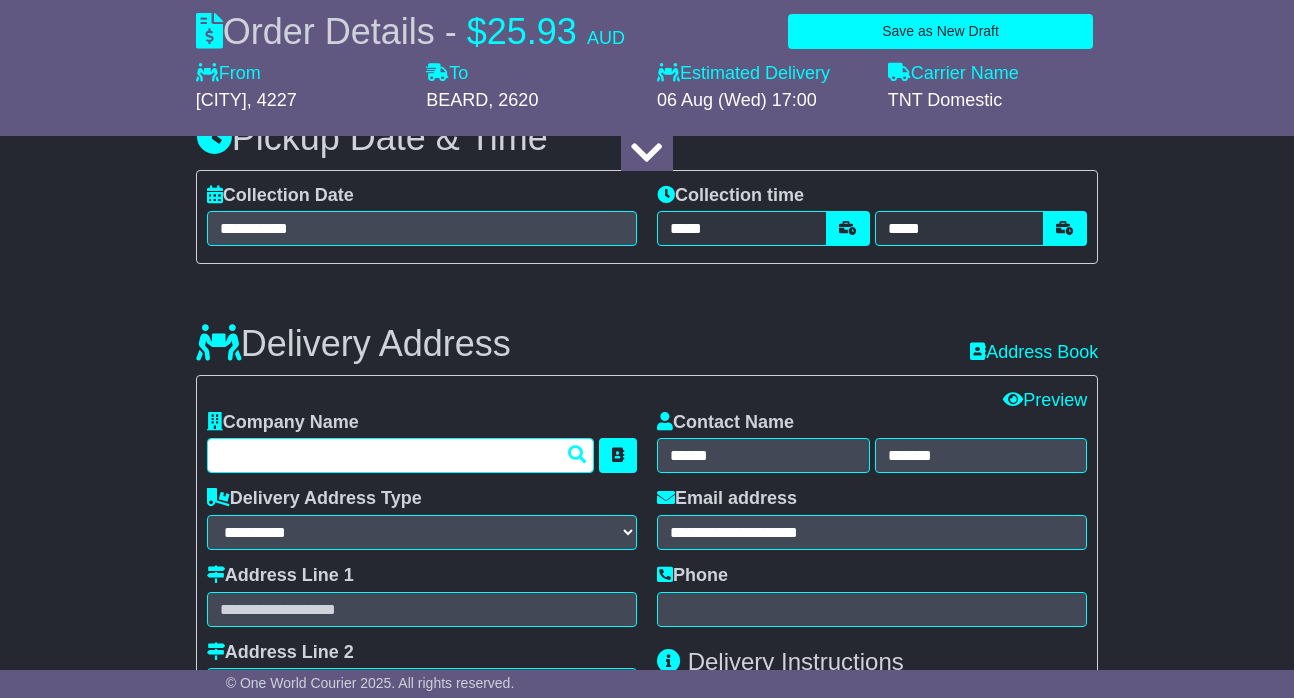 click at bounding box center (400, 455) 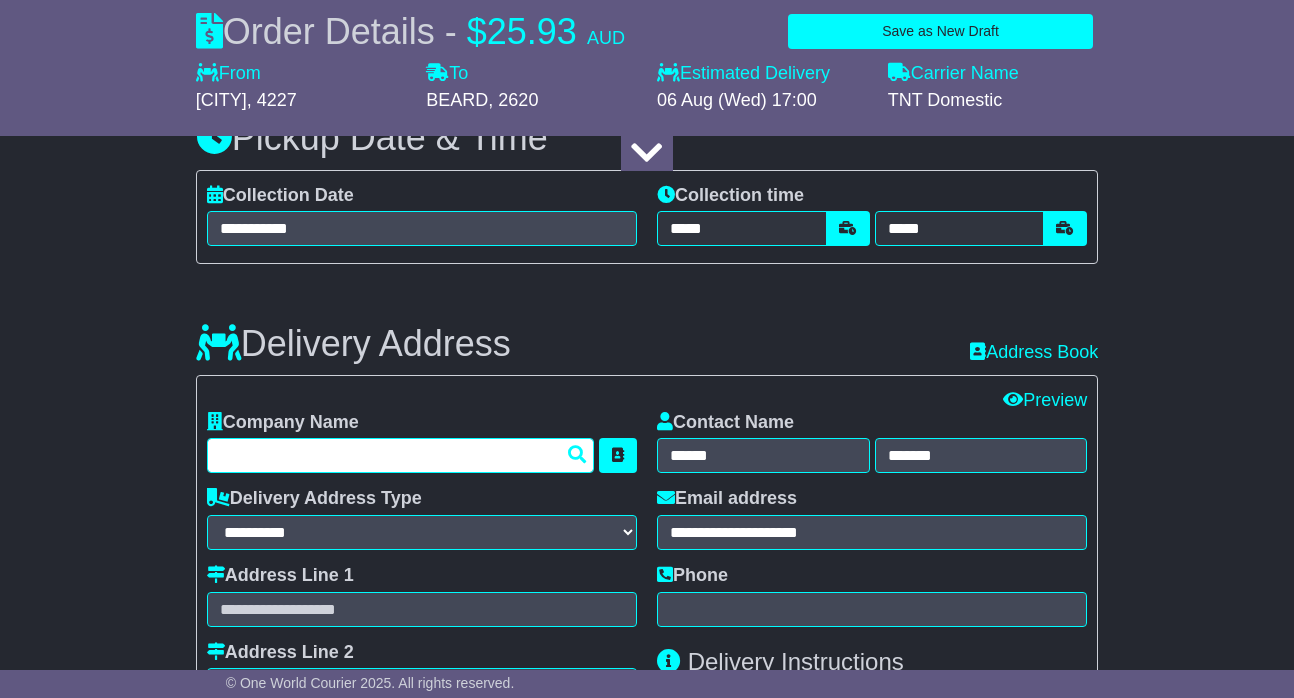 paste on "**********" 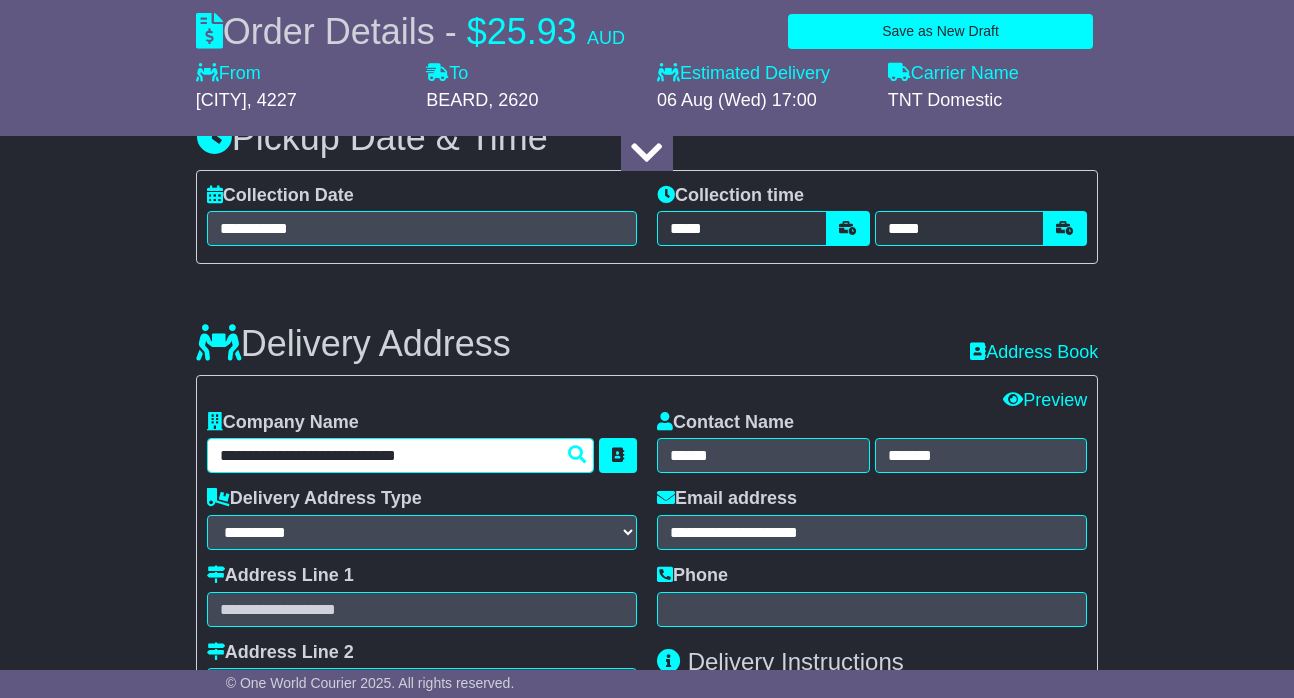 click on "**********" at bounding box center [400, 455] 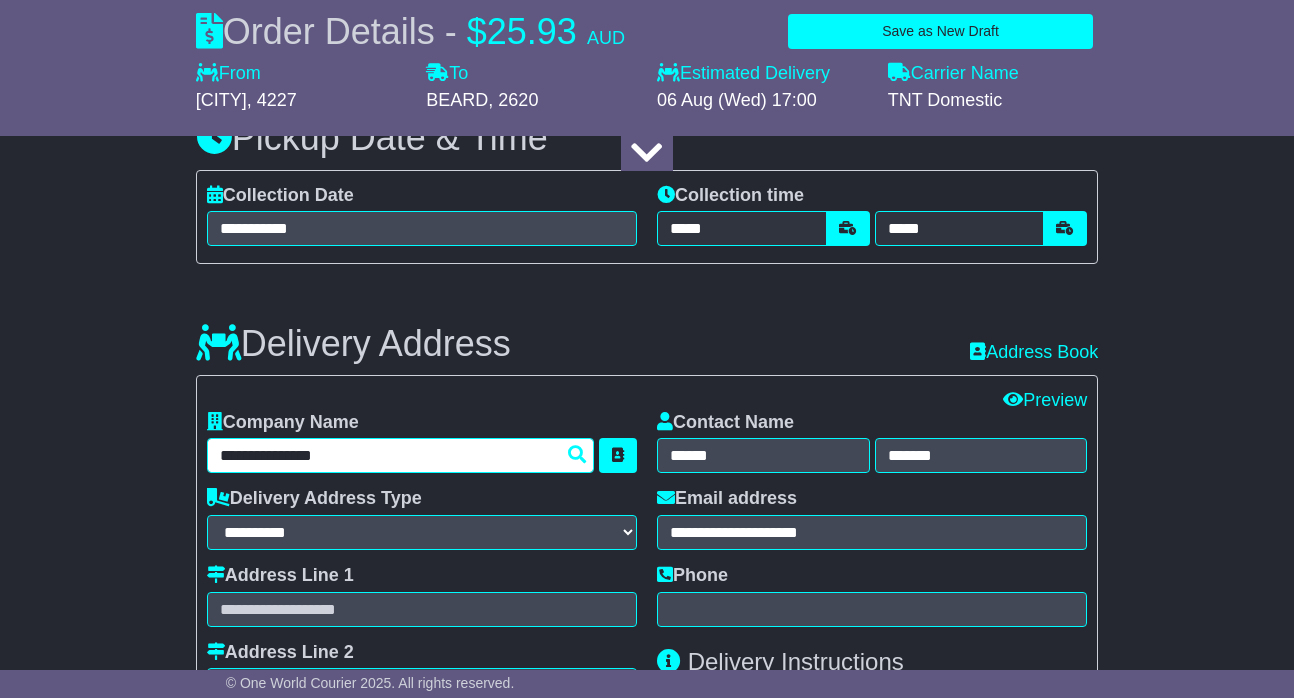 type on "**********" 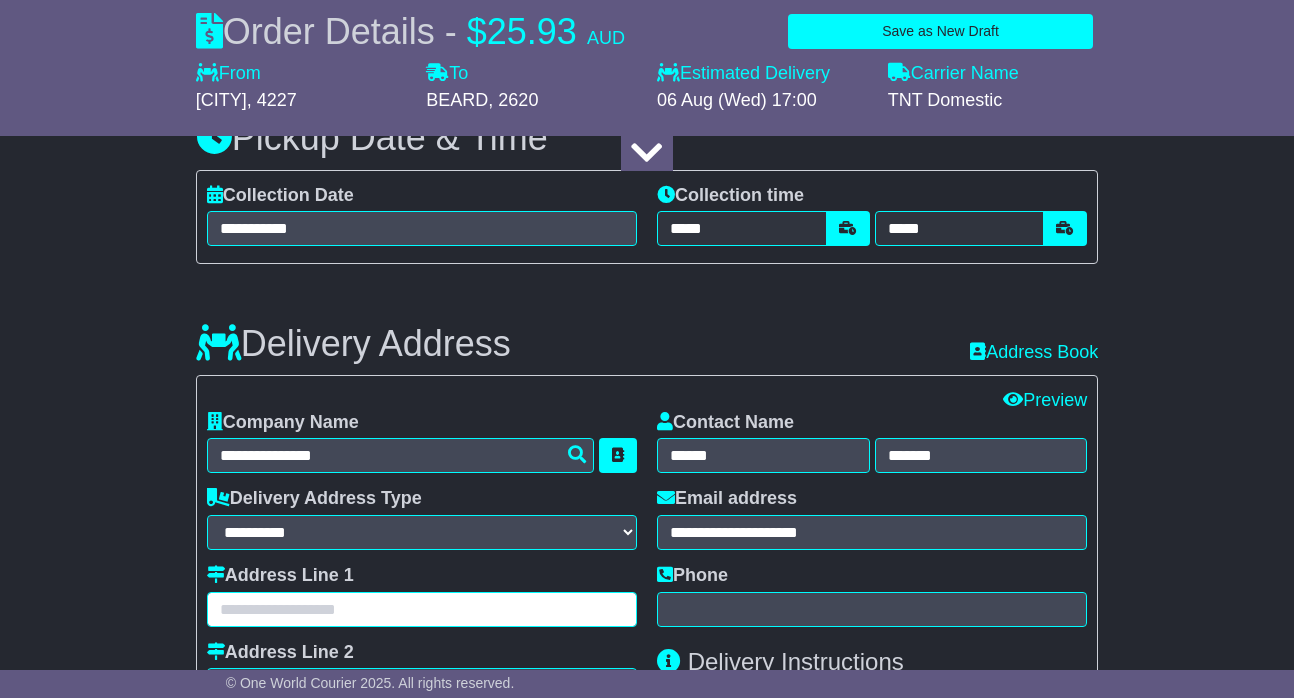 paste on "**********" 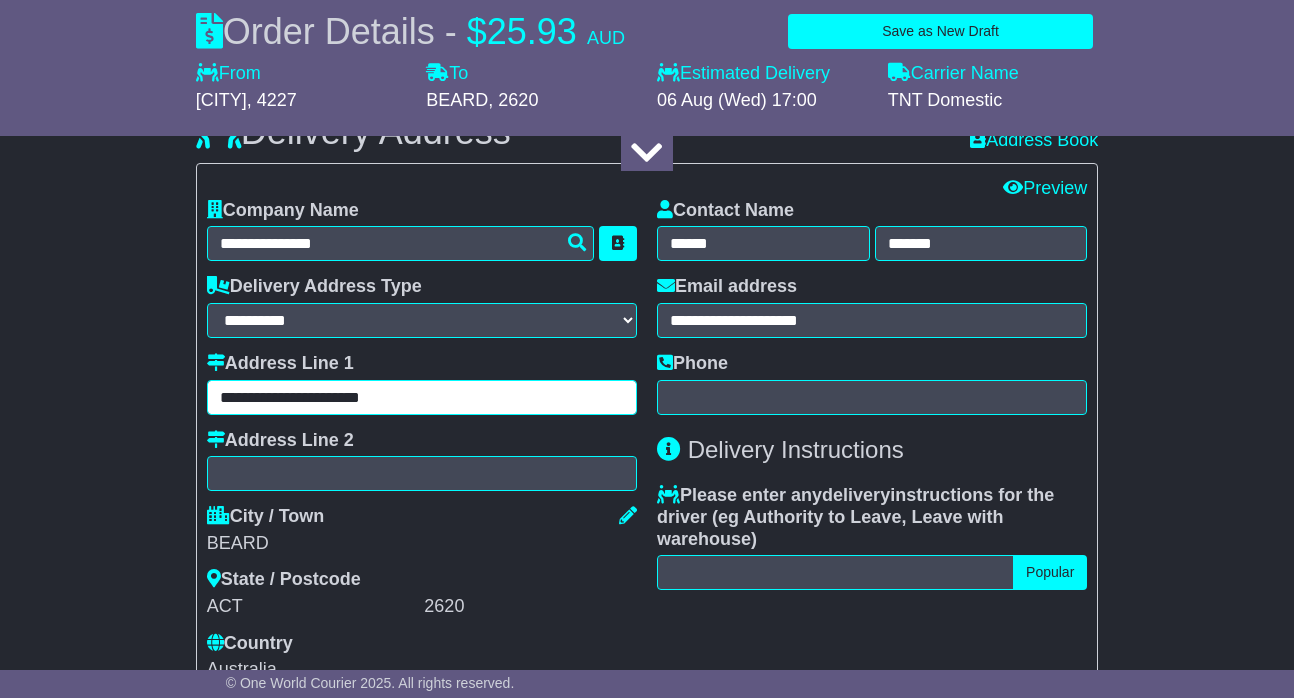 scroll, scrollTop: 1469, scrollLeft: 0, axis: vertical 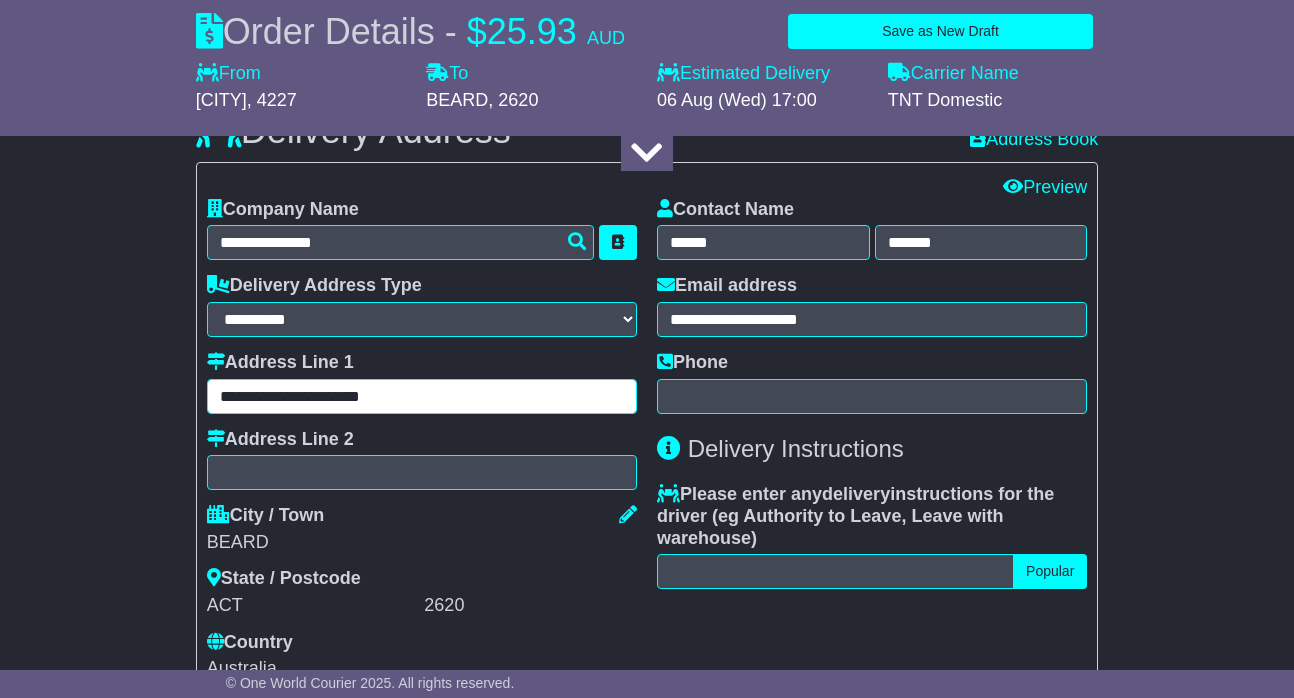 type on "**********" 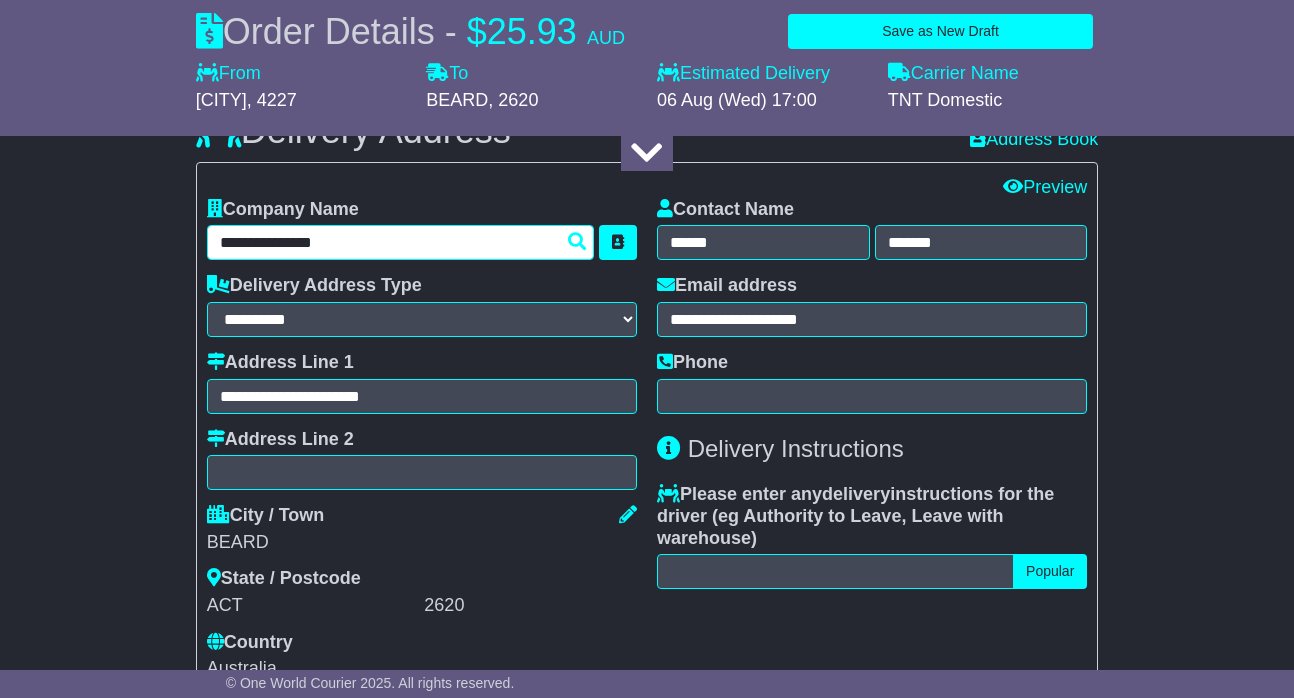 drag, startPoint x: 220, startPoint y: 234, endPoint x: 392, endPoint y: 224, distance: 172.29045 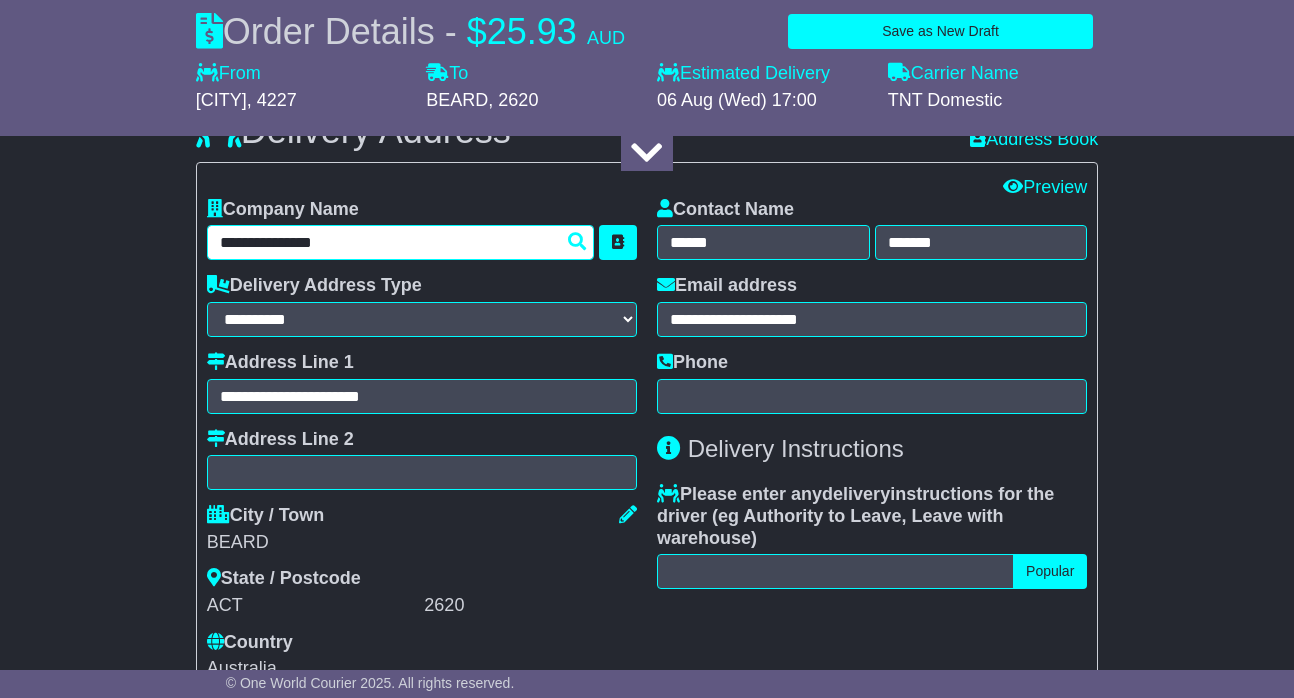 click on "**********" at bounding box center [400, 242] 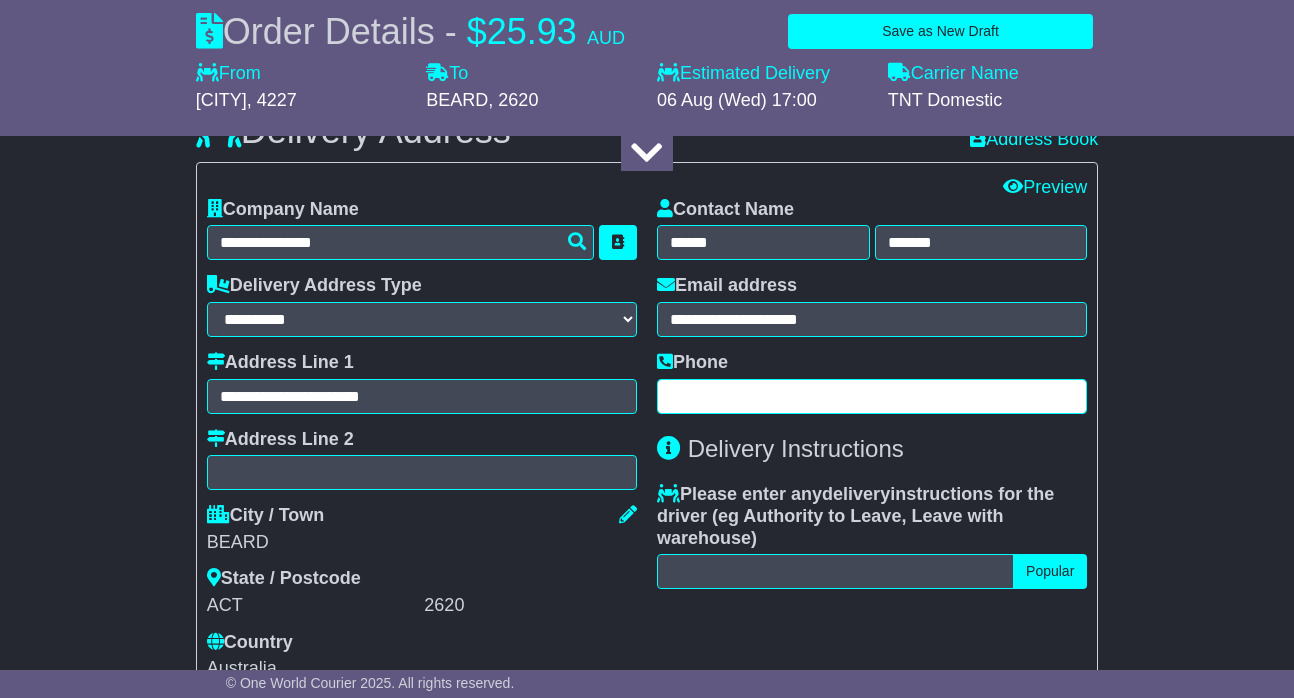click at bounding box center [872, 396] 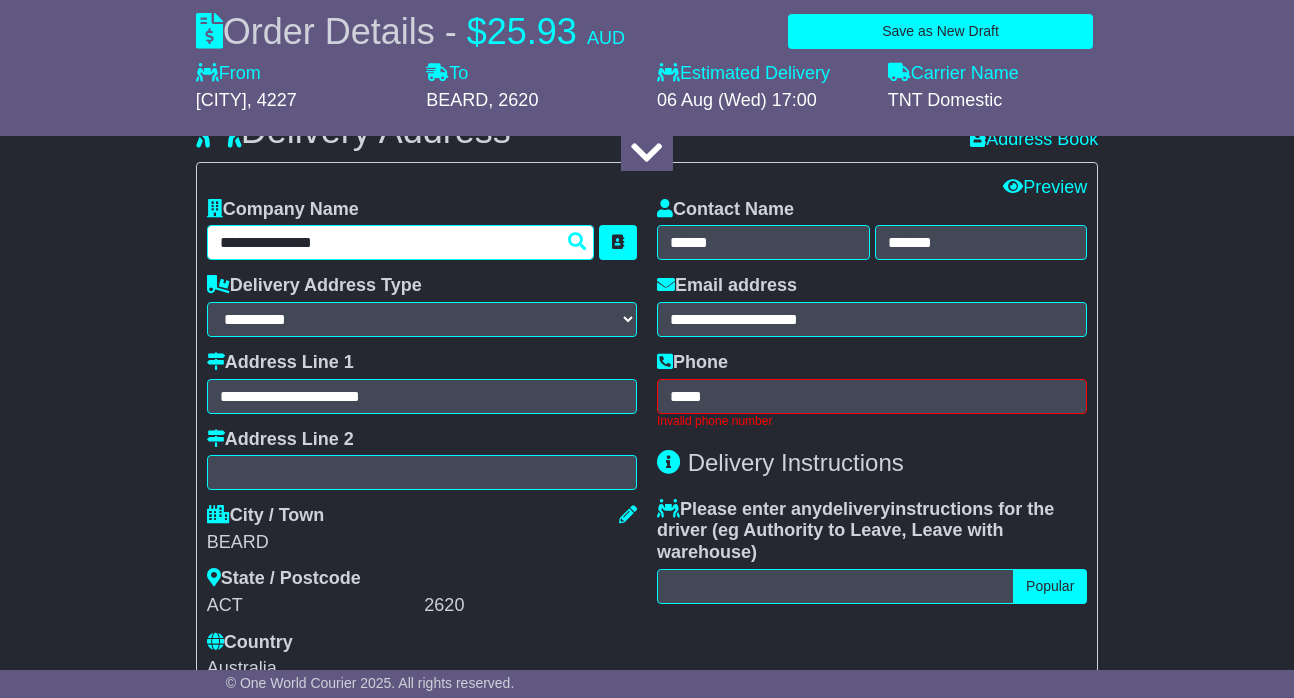 drag, startPoint x: 221, startPoint y: 233, endPoint x: 432, endPoint y: 228, distance: 211.05923 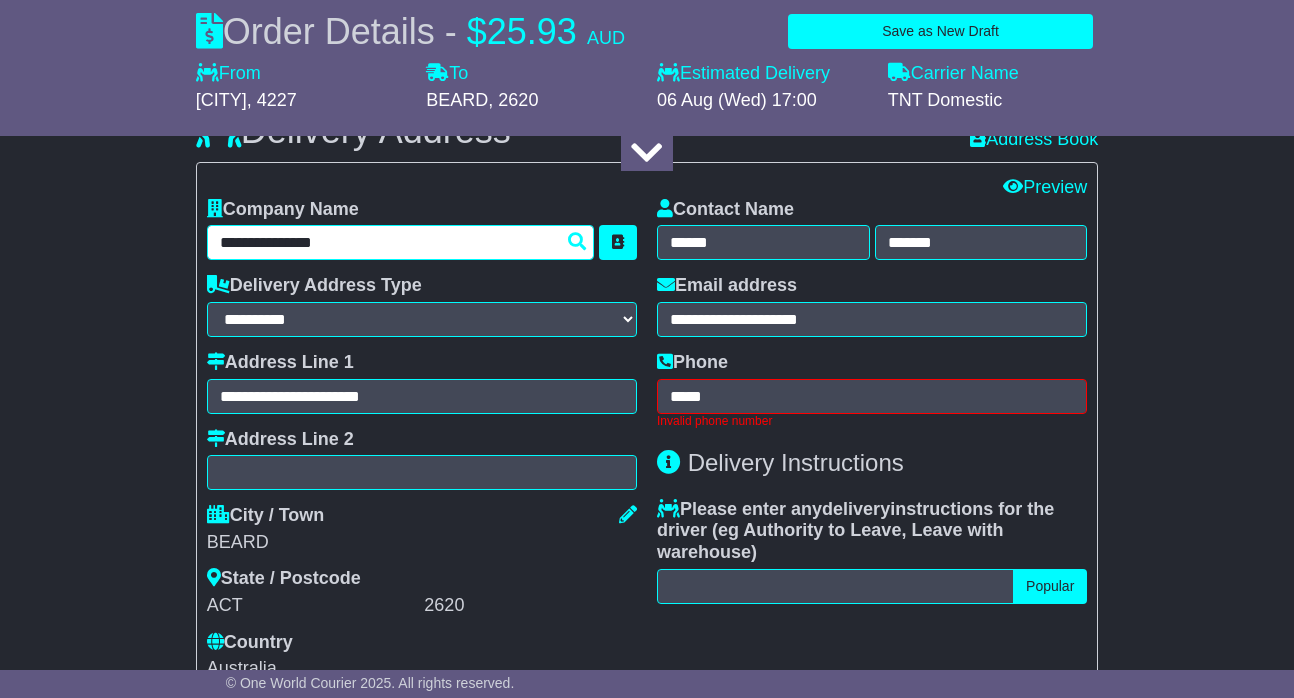 click on "**********" at bounding box center (400, 242) 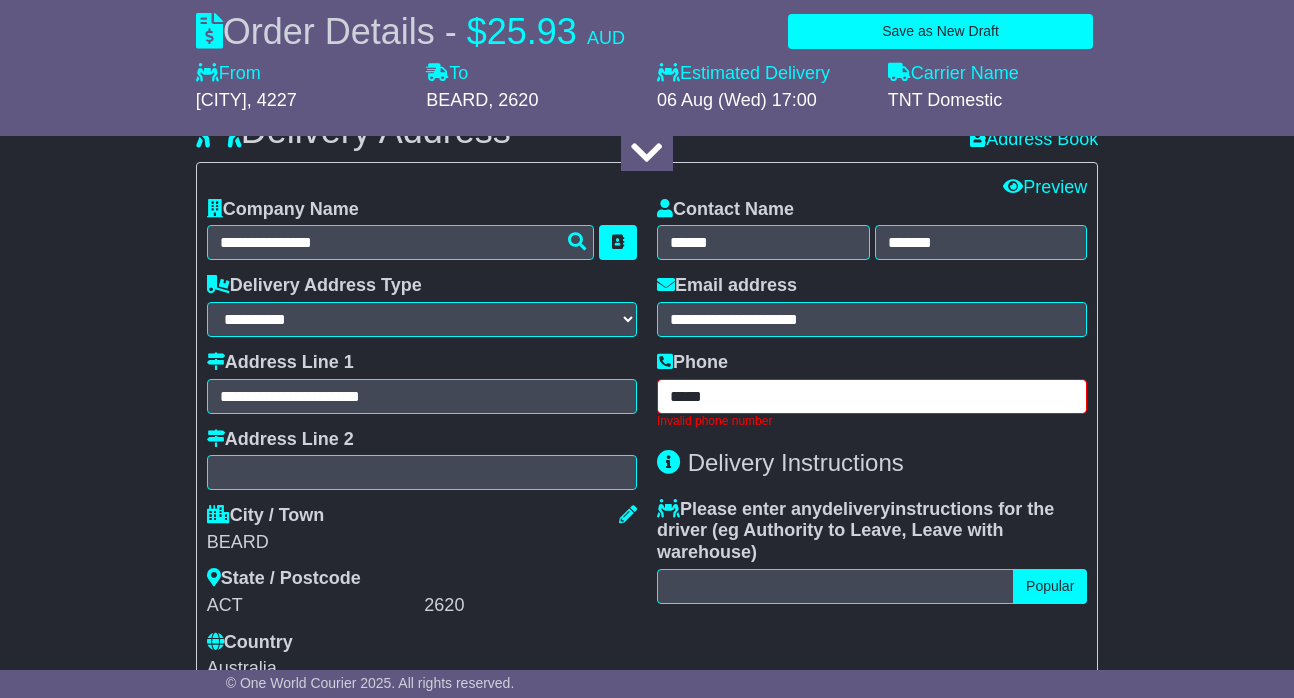 click on "*****" at bounding box center (872, 396) 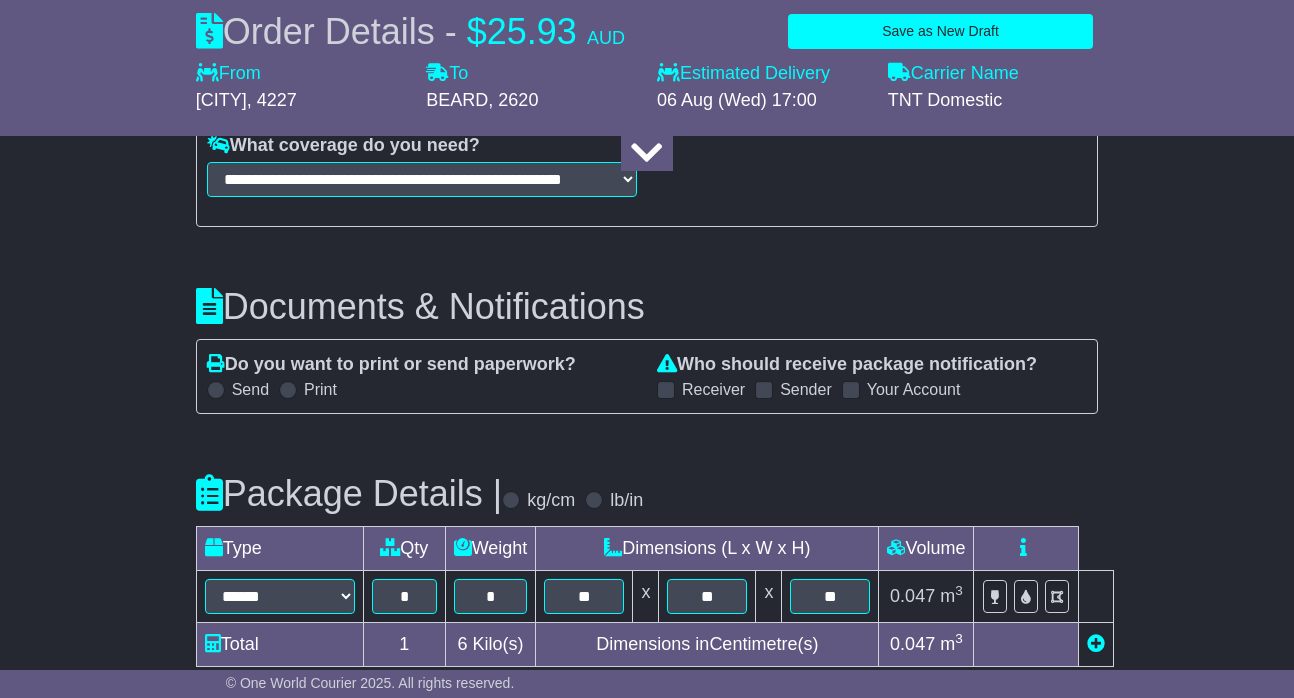 scroll, scrollTop: 2157, scrollLeft: 0, axis: vertical 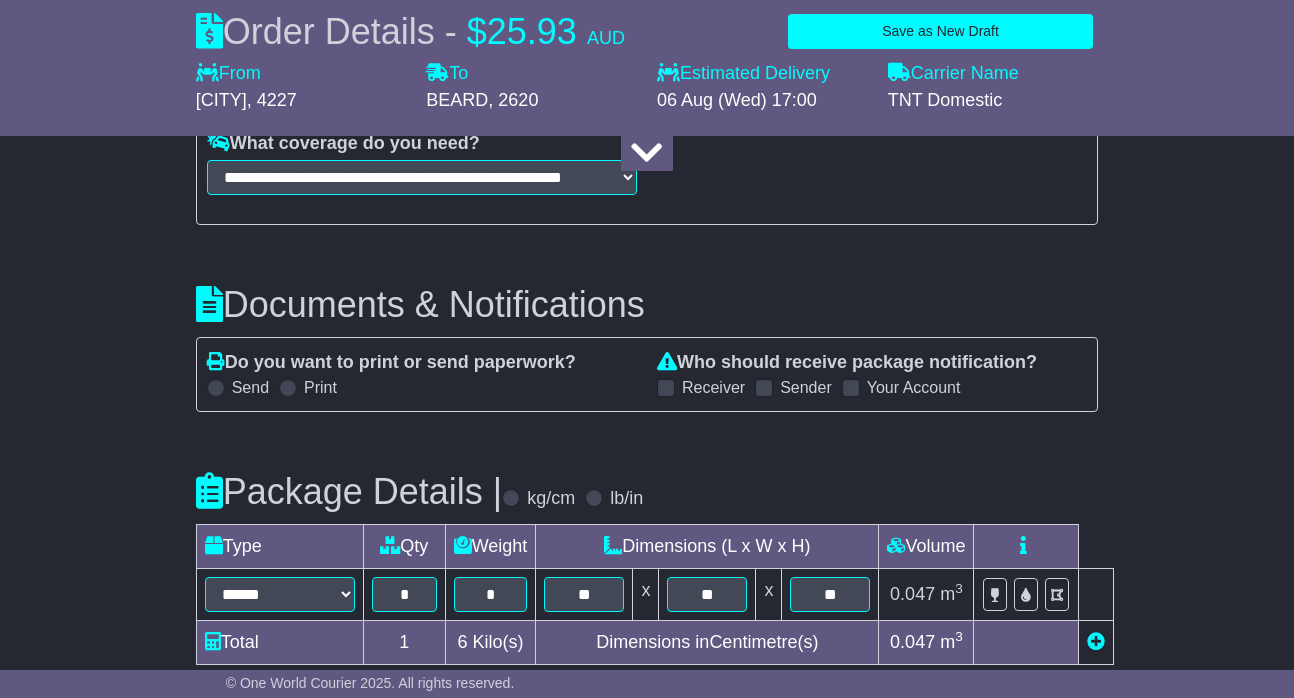 type on "**********" 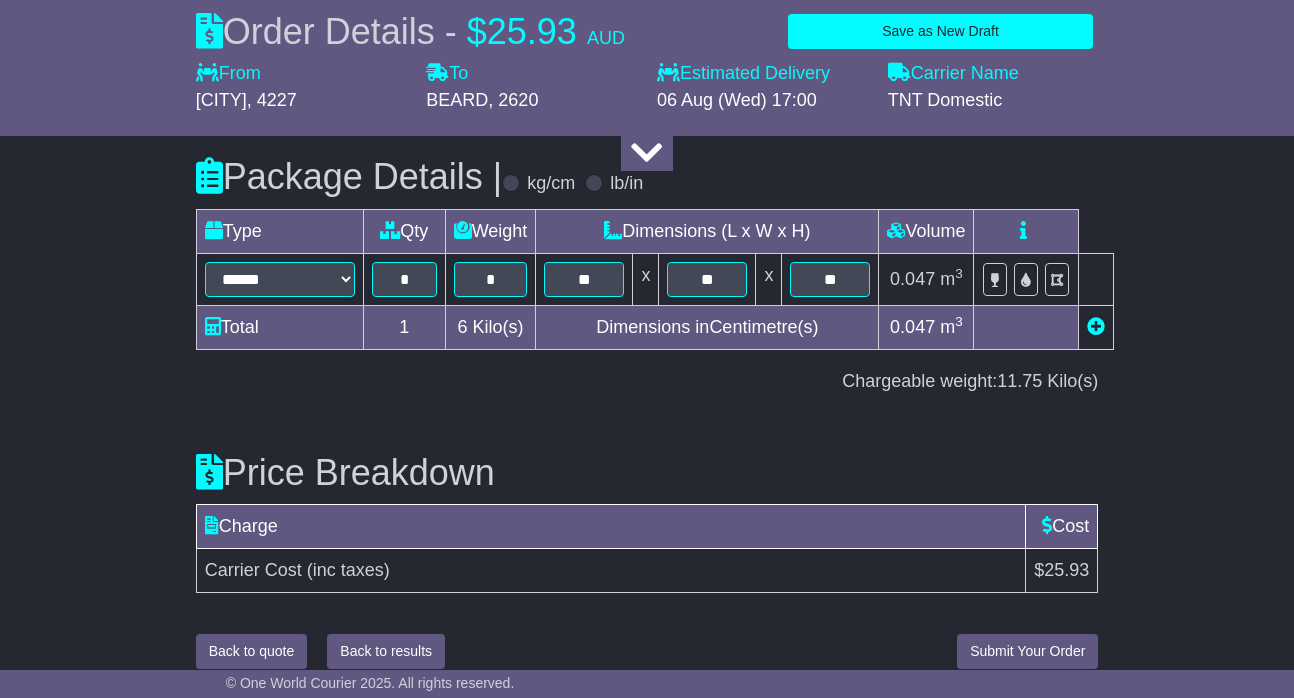 scroll, scrollTop: 2471, scrollLeft: 0, axis: vertical 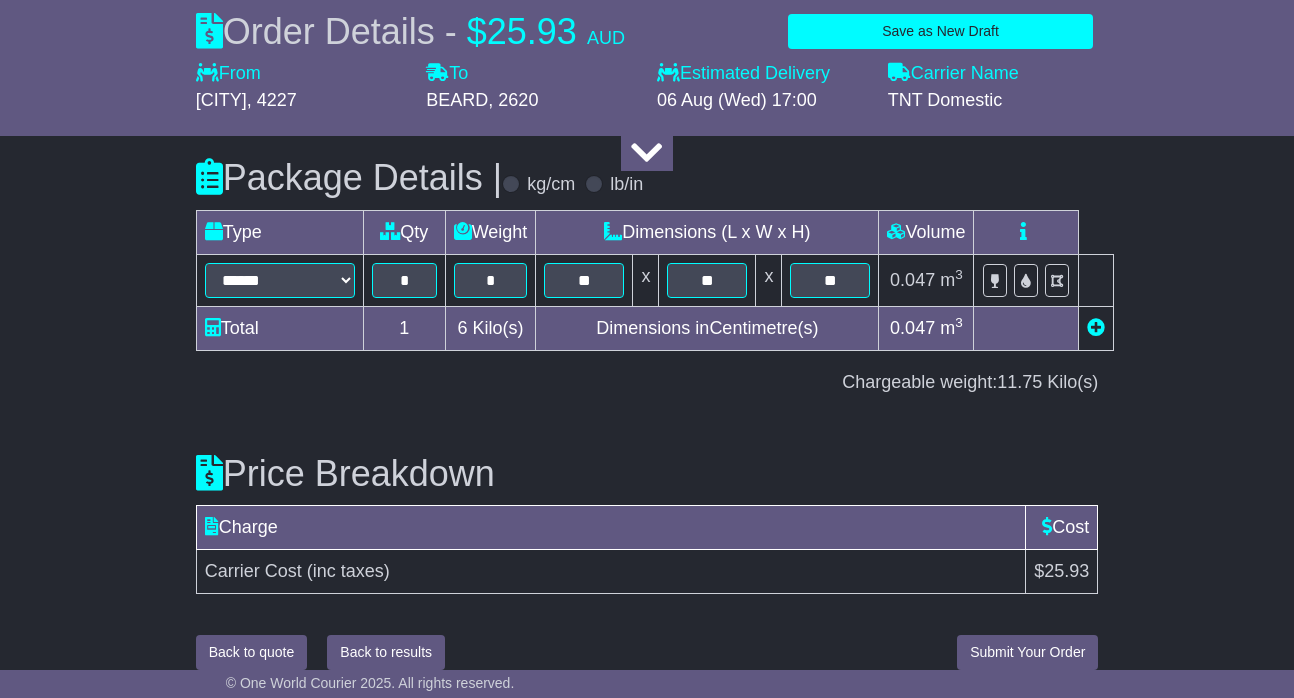 click on "Submit Your Order" at bounding box center (1027, 652) 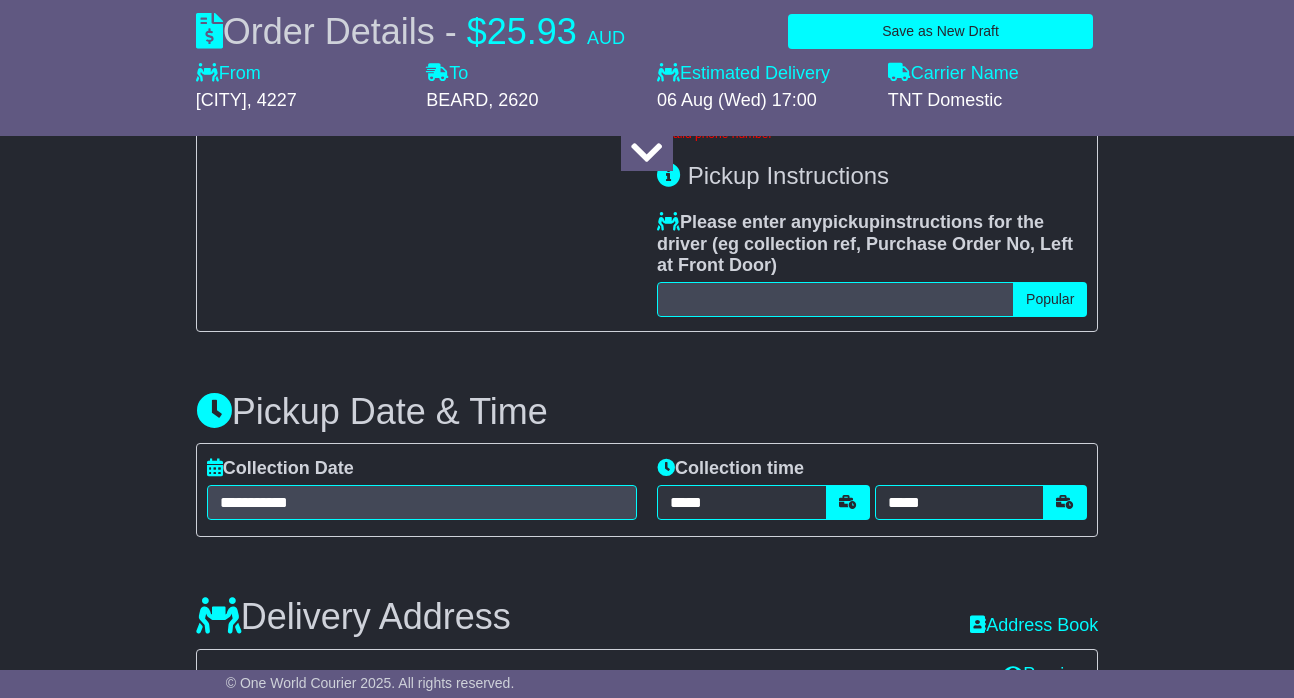scroll, scrollTop: 807, scrollLeft: 0, axis: vertical 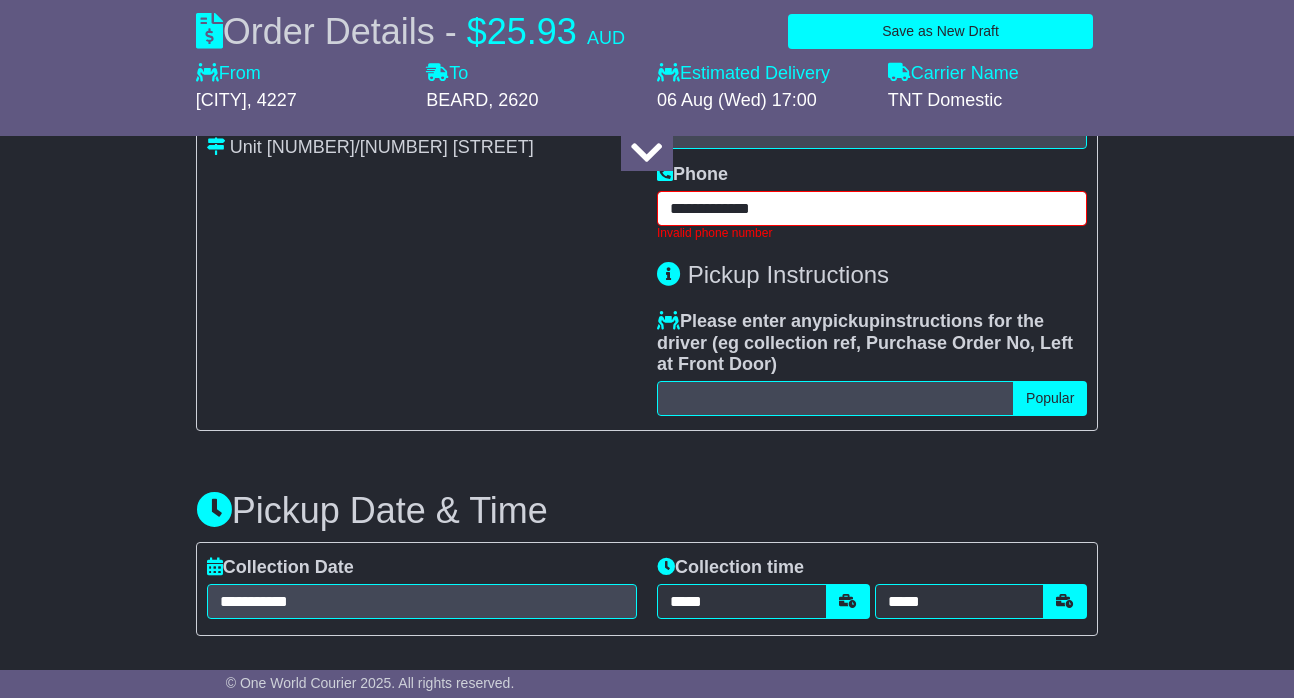 click on "**********" at bounding box center (872, 208) 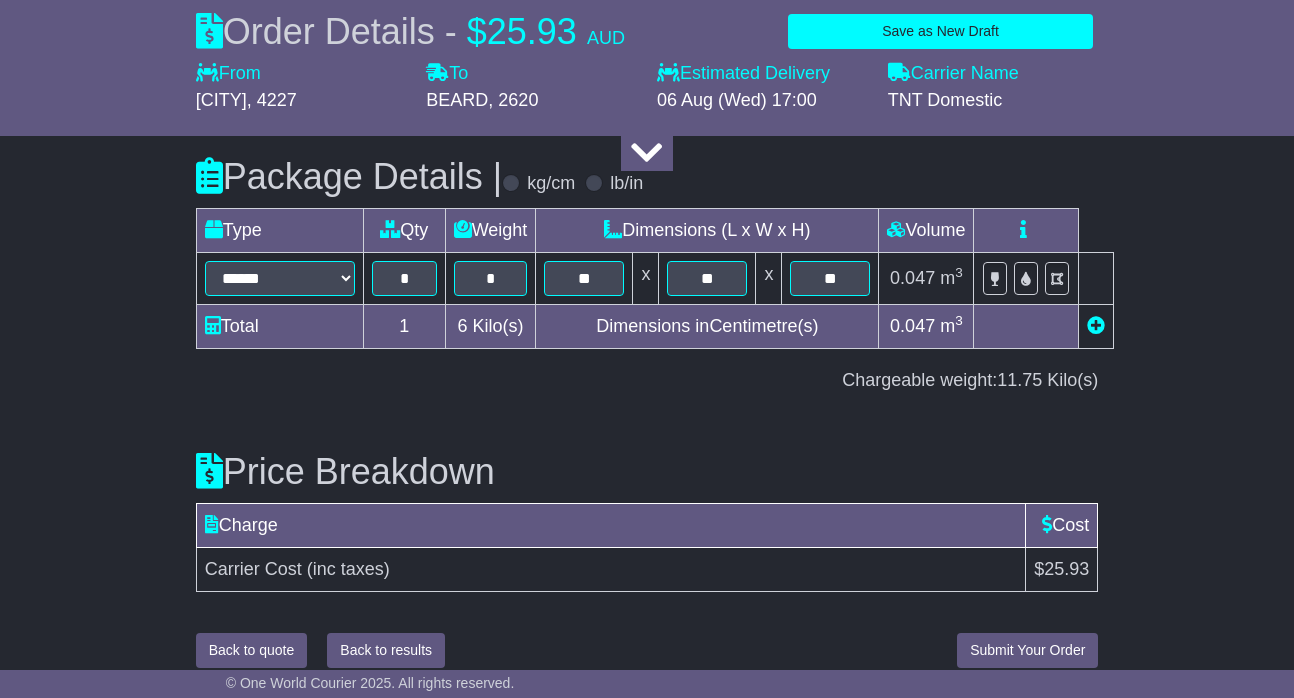 scroll, scrollTop: 2410, scrollLeft: 0, axis: vertical 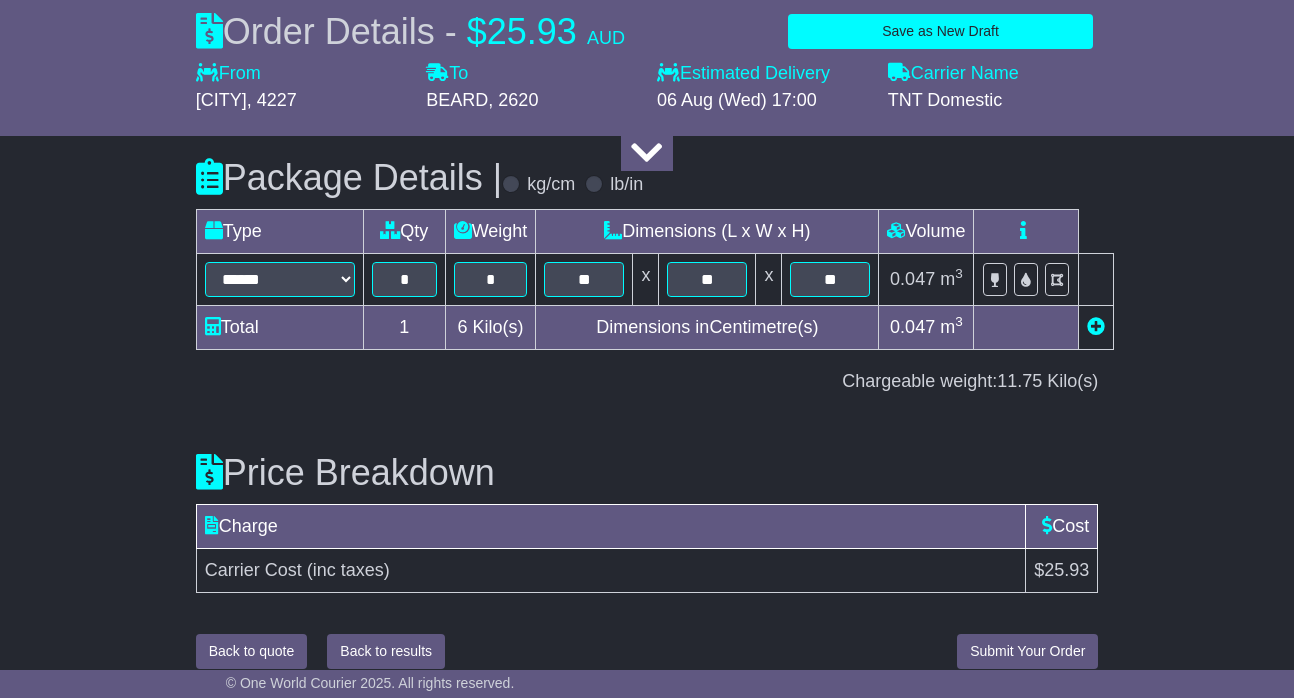 type on "**********" 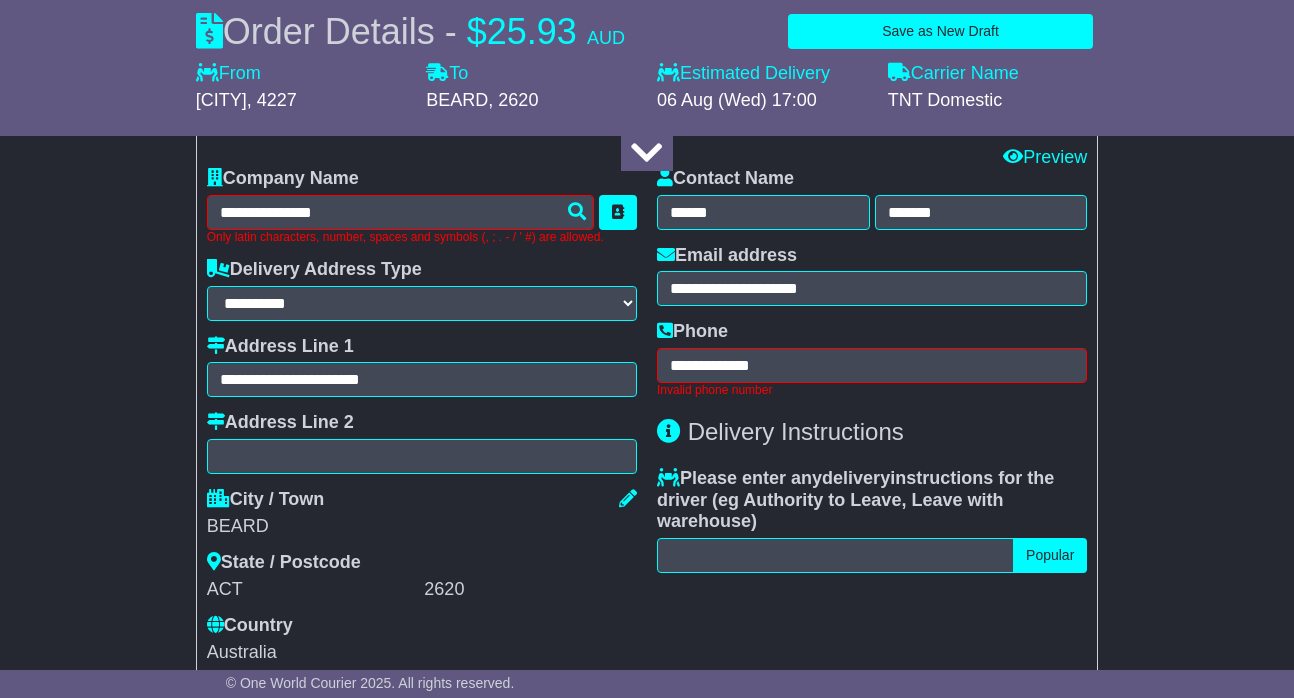 scroll, scrollTop: 1408, scrollLeft: 0, axis: vertical 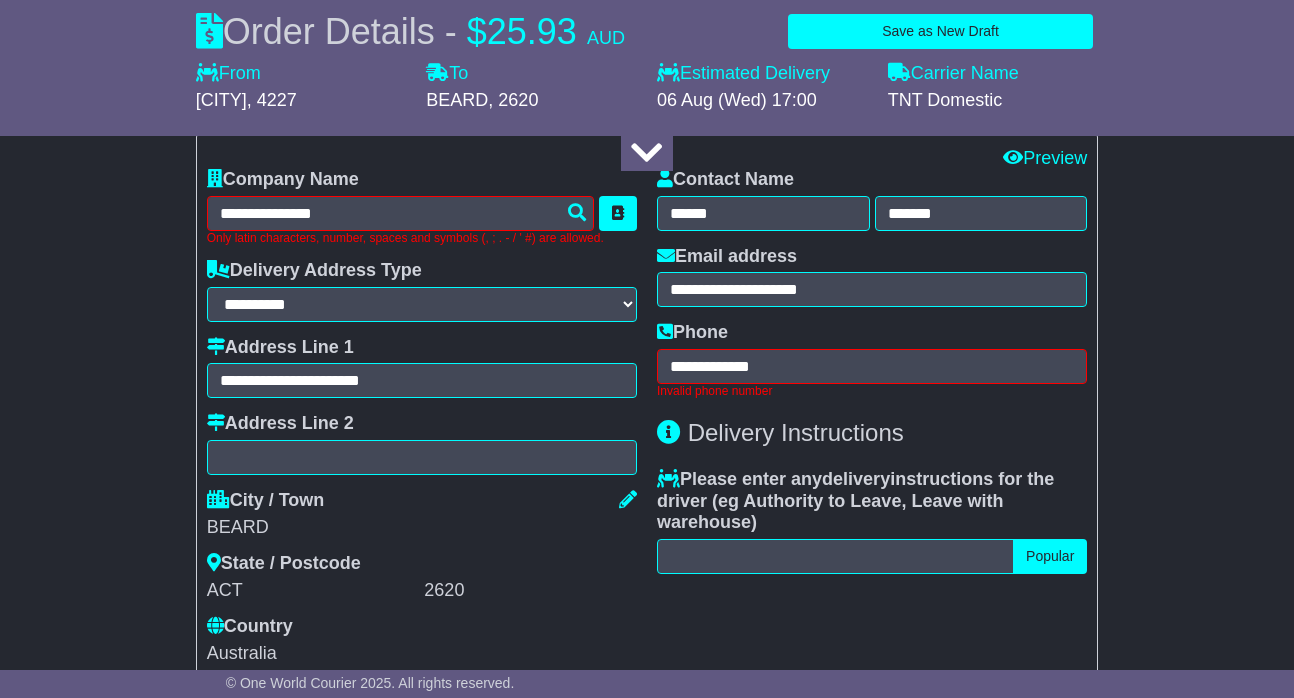 drag, startPoint x: 1056, startPoint y: 625, endPoint x: 377, endPoint y: 588, distance: 680.0073 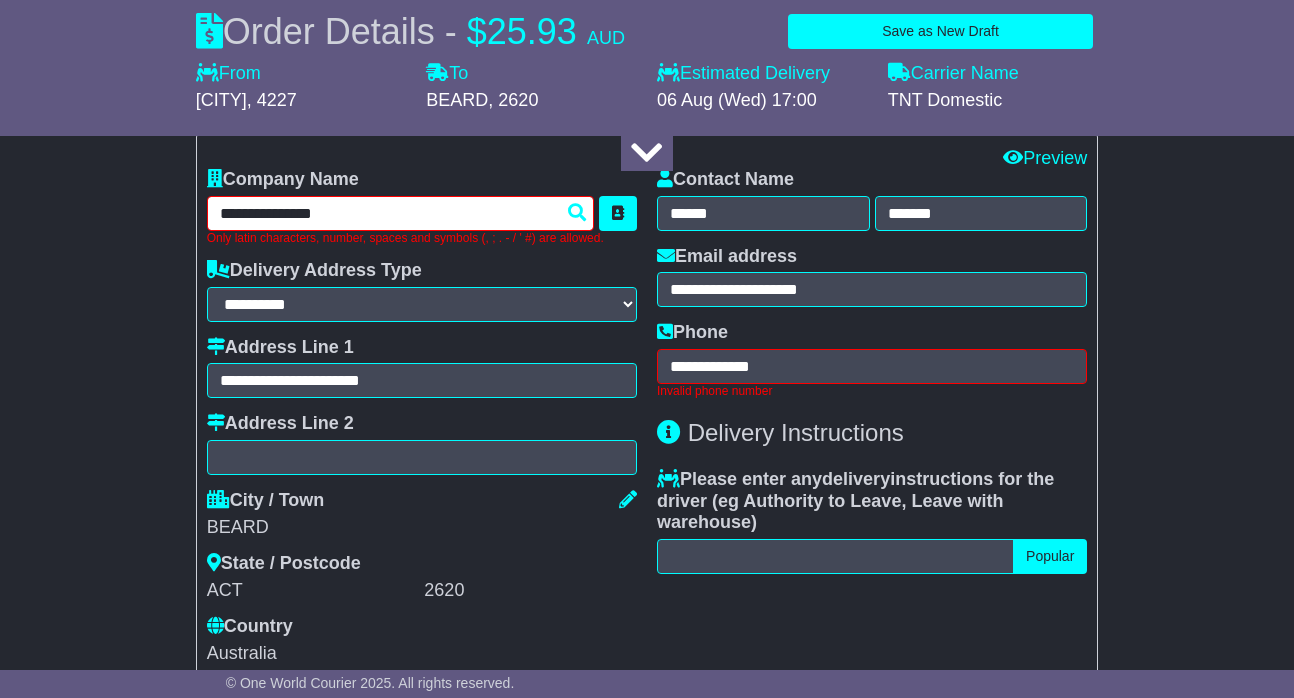 click on "**********" at bounding box center (400, 213) 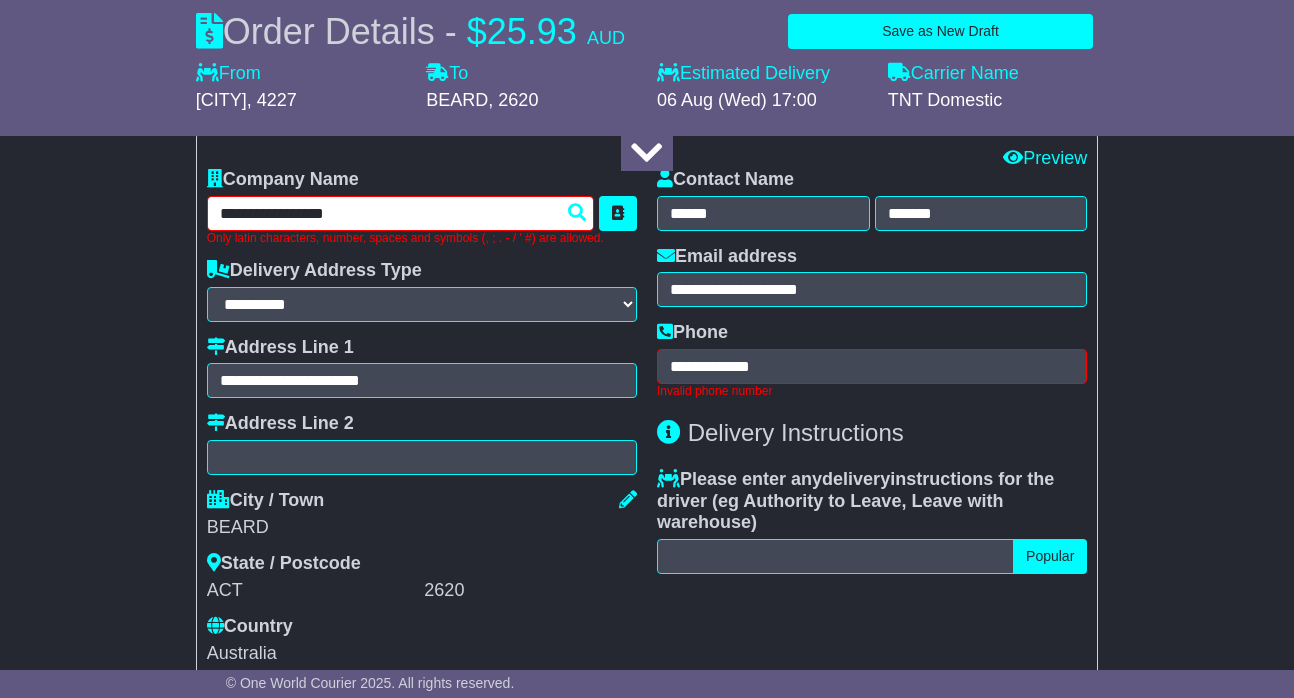 type on "**********" 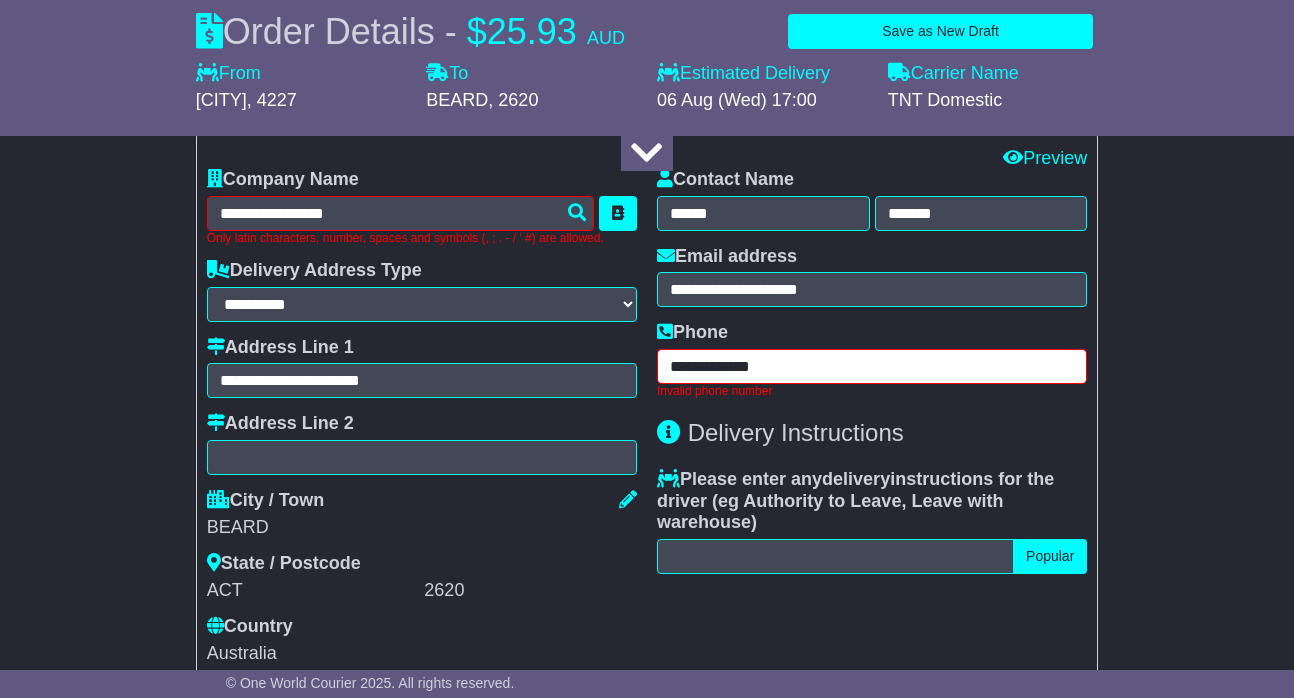 click on "**********" at bounding box center [872, 366] 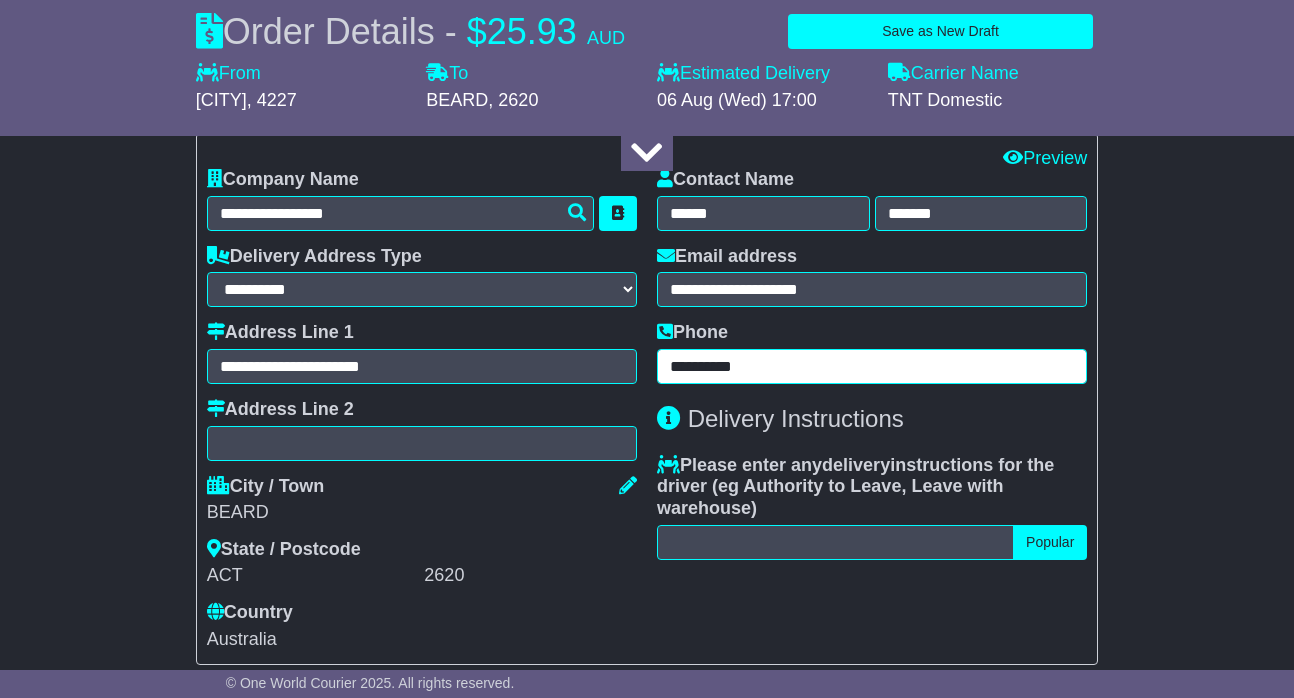 type on "**********" 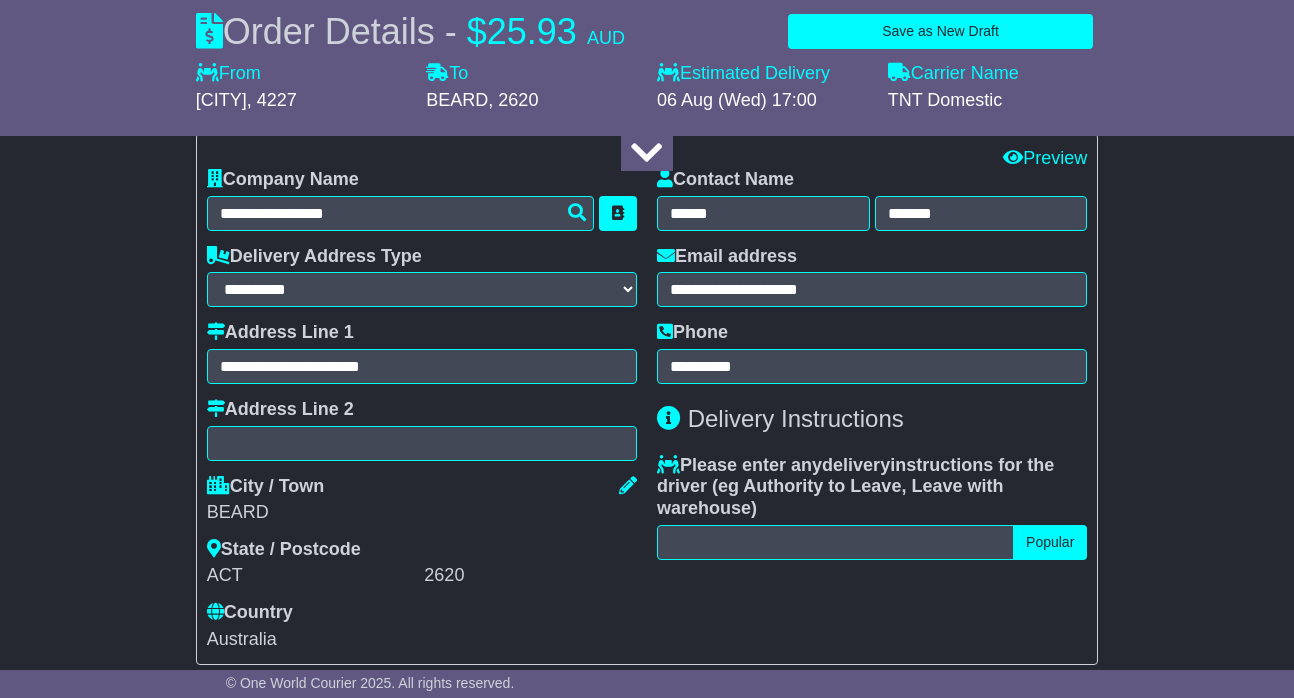 click on "Country
Afghanistan
Albania
Algeria
American Samoa
Andorra
Angola
Anguilla
Antigua
Argentina
Armenia
Aruba
Australia
Austria
Azerbaijan
Bahamas
Bahrain
Bangladesh
Barbados
Belarus
Belgium
Belize
Benin
Bermuda
Bhutan
Bolivia Chad" at bounding box center [422, 626] 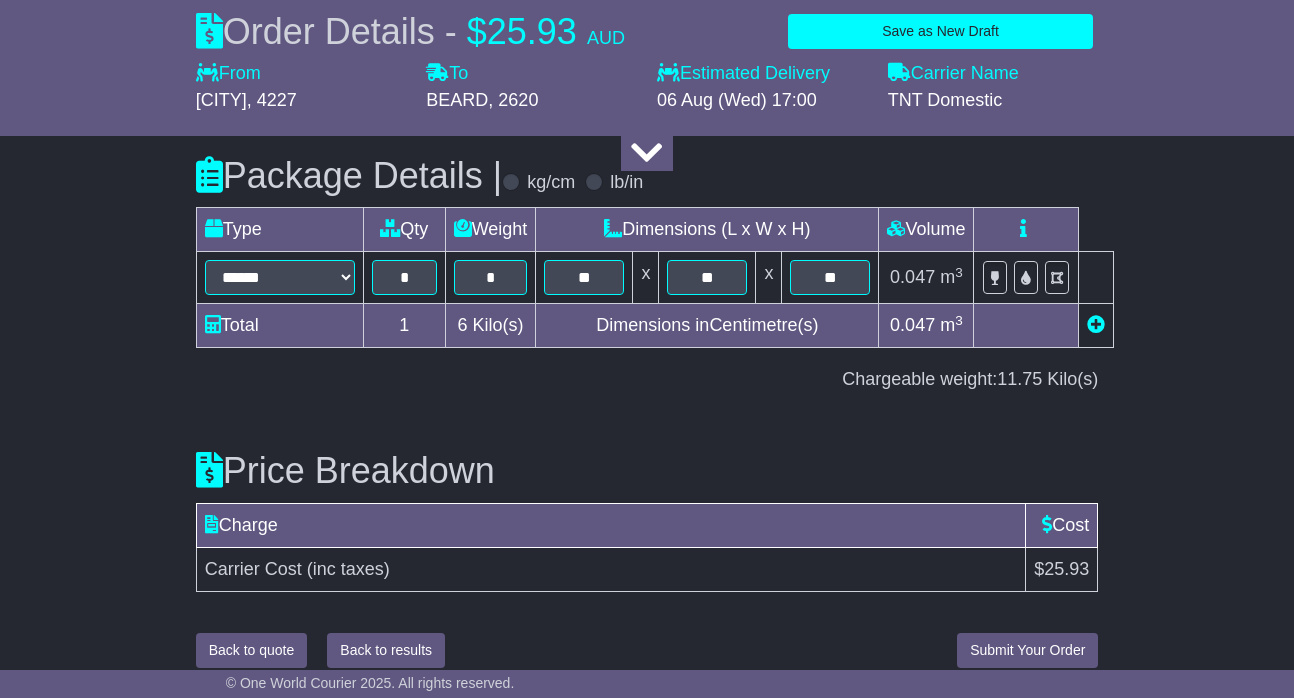 scroll, scrollTop: 2382, scrollLeft: 0, axis: vertical 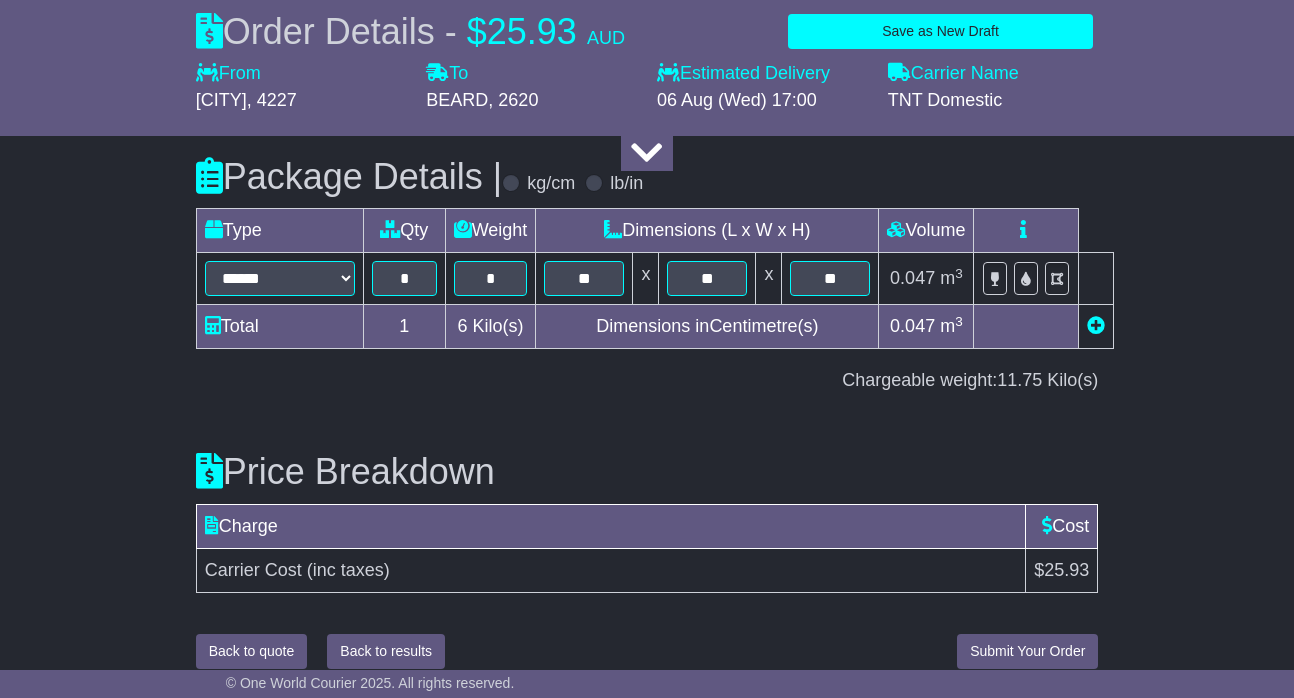 click on "Submit Your Order" at bounding box center (1027, 651) 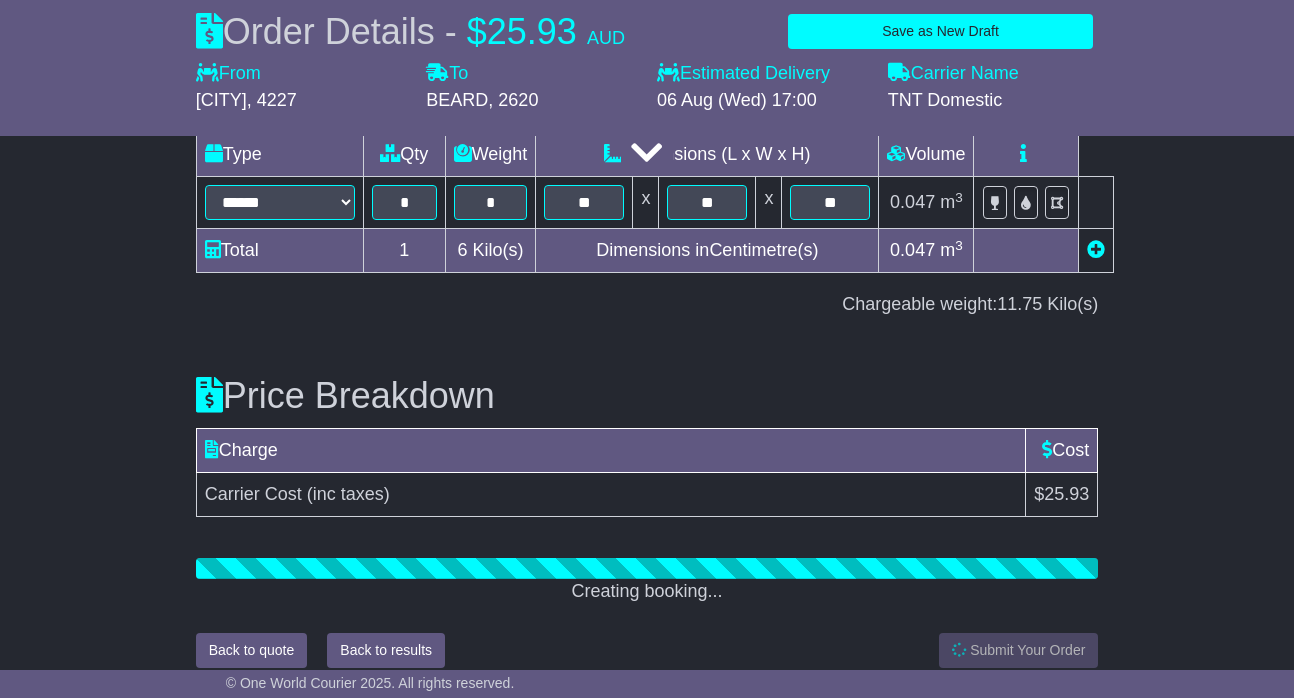 scroll, scrollTop: 2457, scrollLeft: 0, axis: vertical 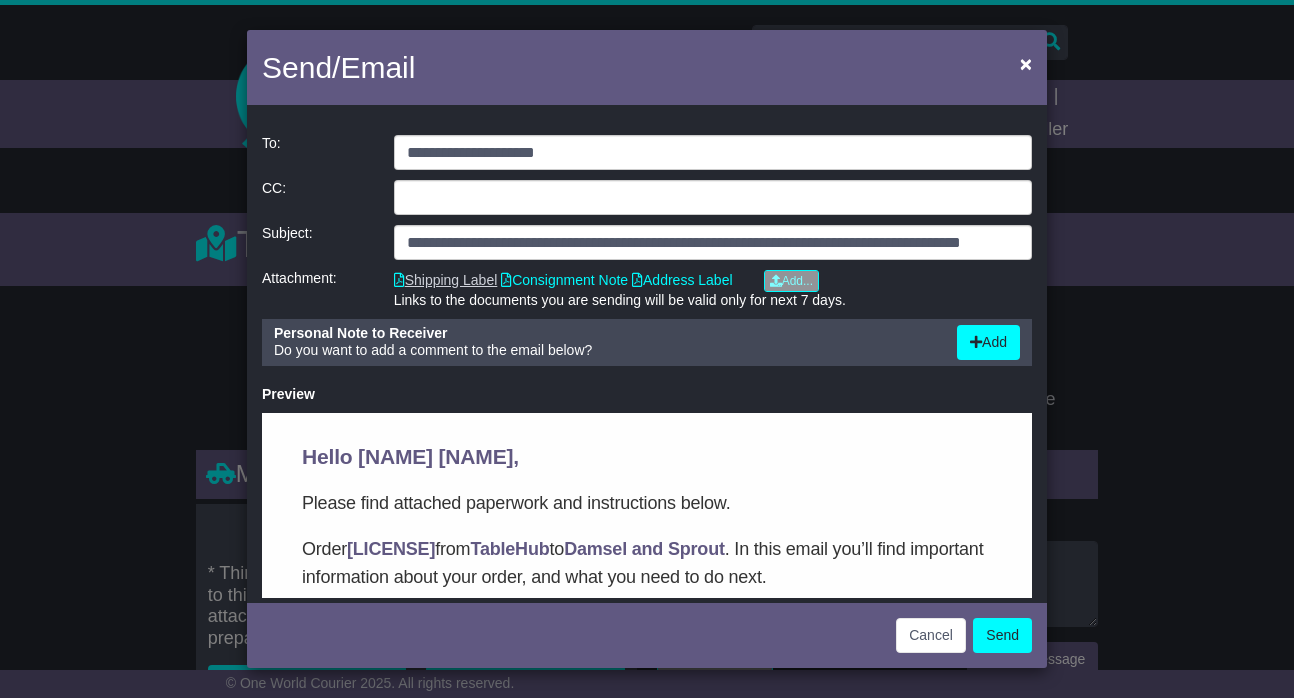 click on "Shipping Label" 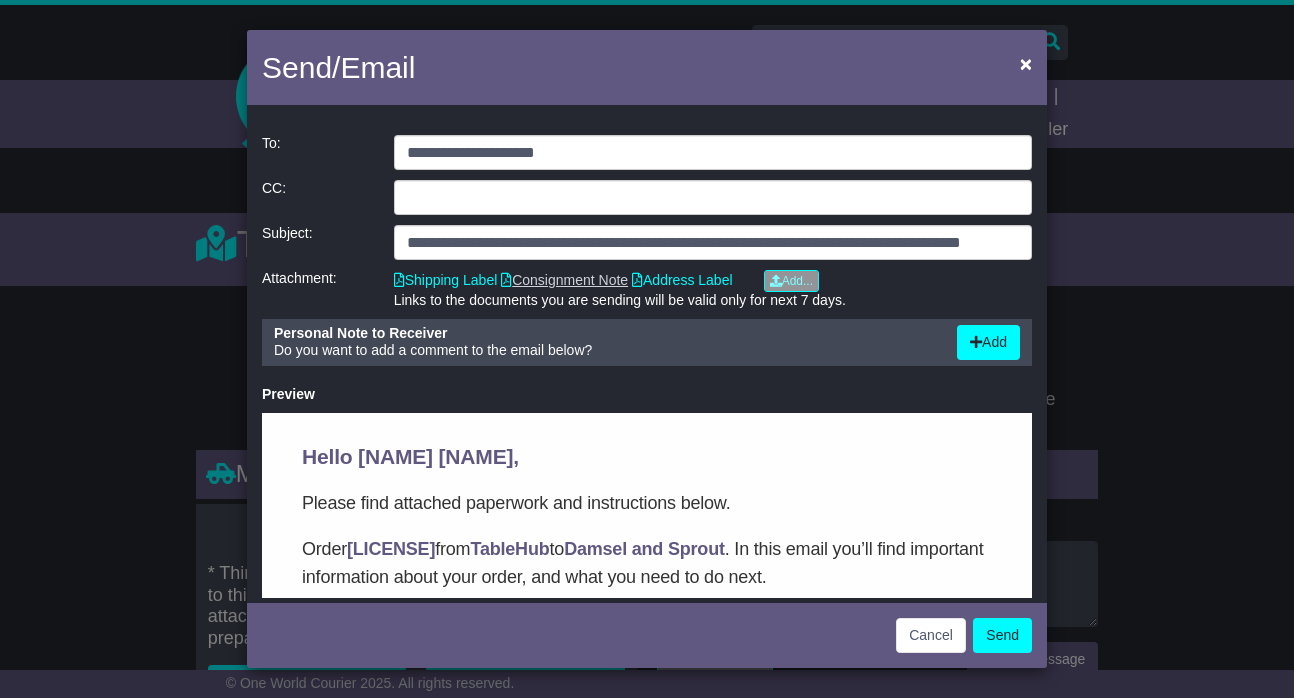 click on "Consignment Note" 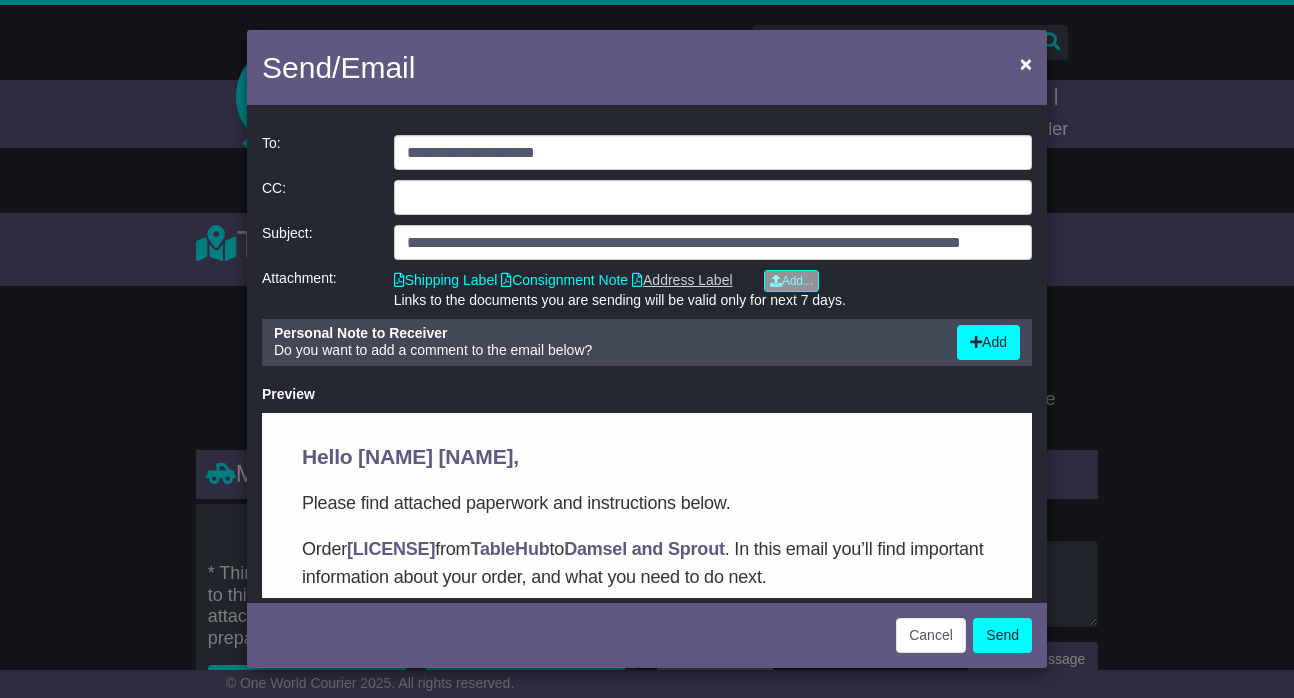 click on "Address Label" 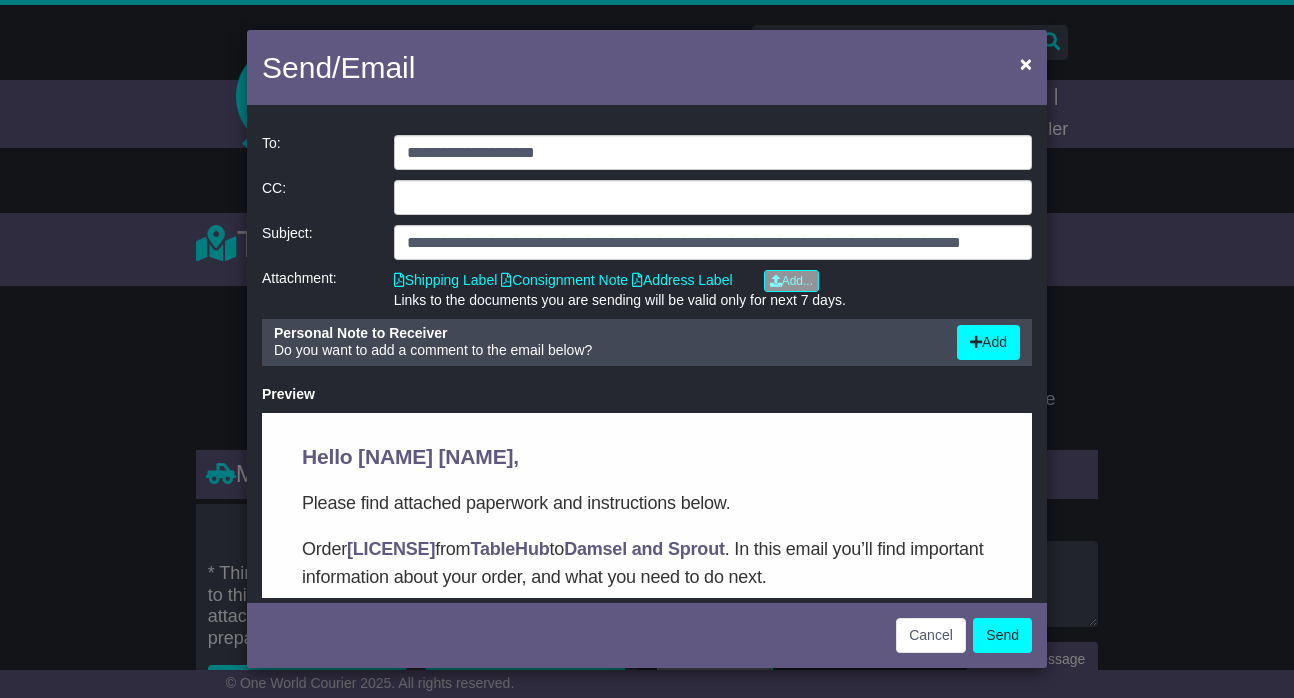 click on "Send" 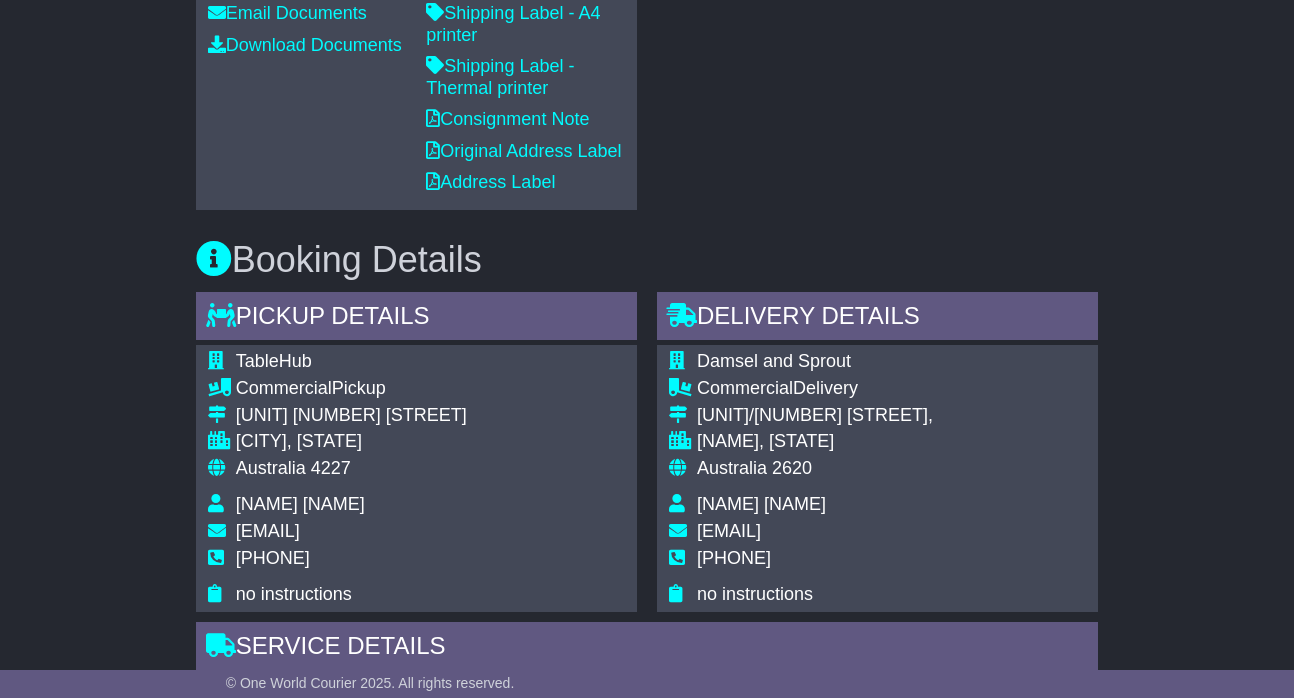 scroll, scrollTop: 1062, scrollLeft: 0, axis: vertical 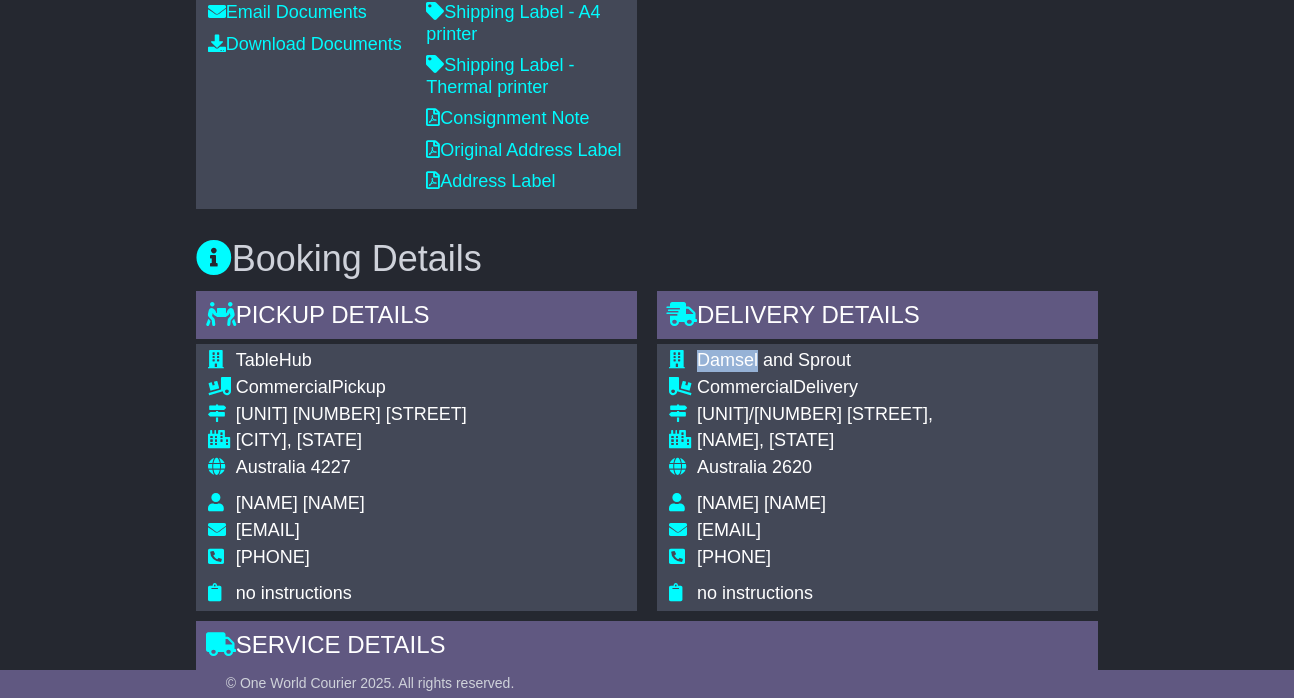 drag, startPoint x: 698, startPoint y: 347, endPoint x: 753, endPoint y: 341, distance: 55.326305 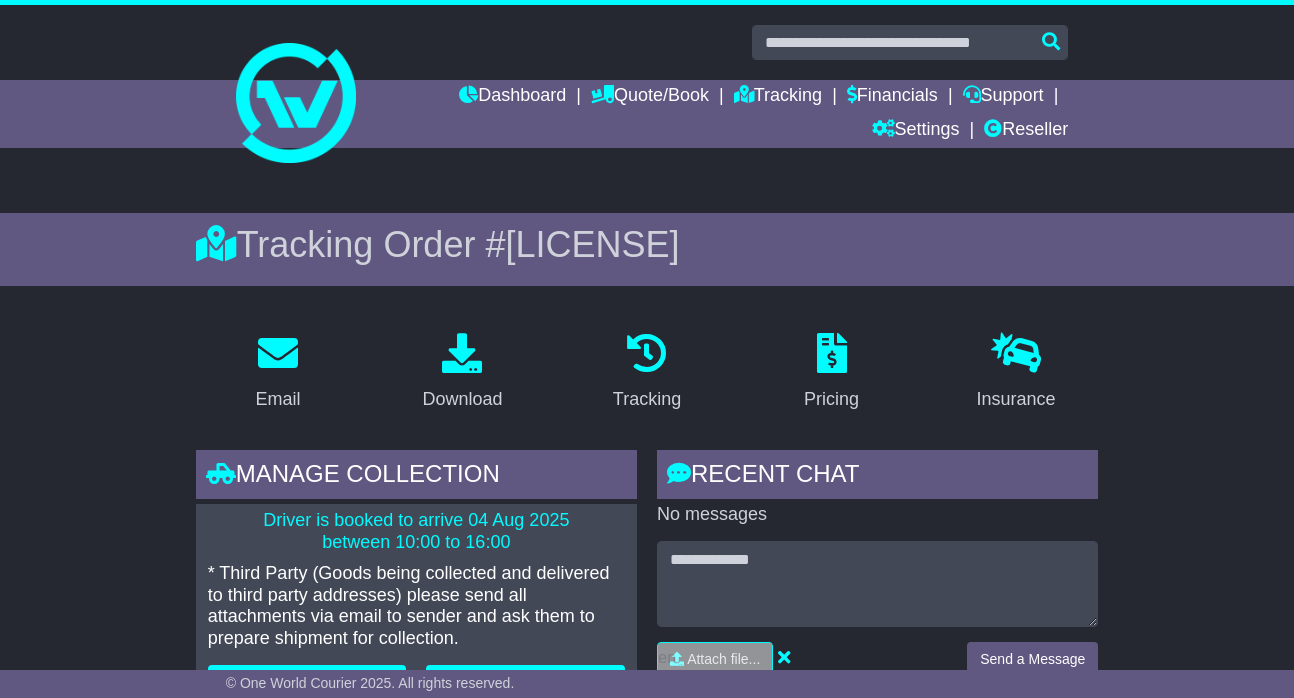 scroll, scrollTop: 0, scrollLeft: 0, axis: both 